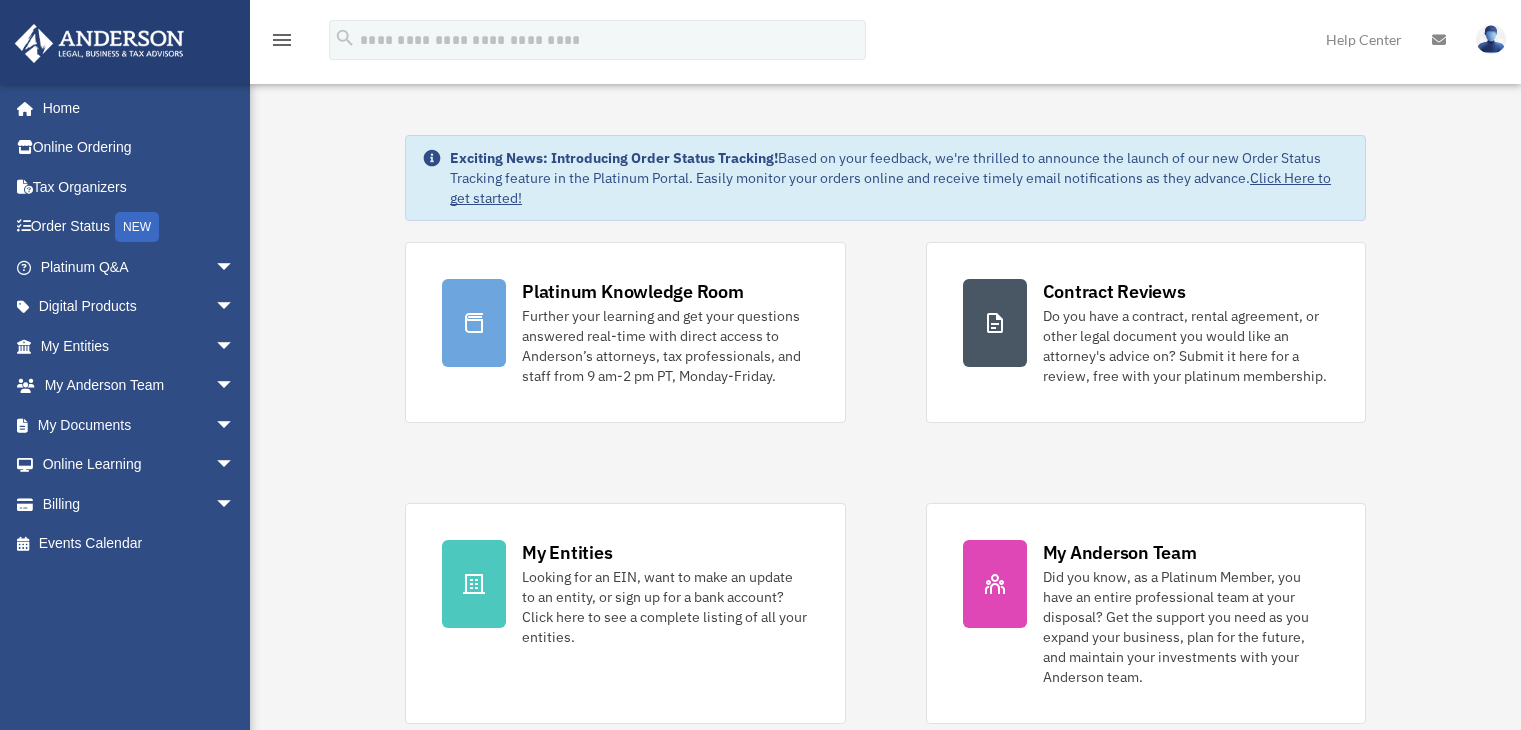 scroll, scrollTop: 0, scrollLeft: 0, axis: both 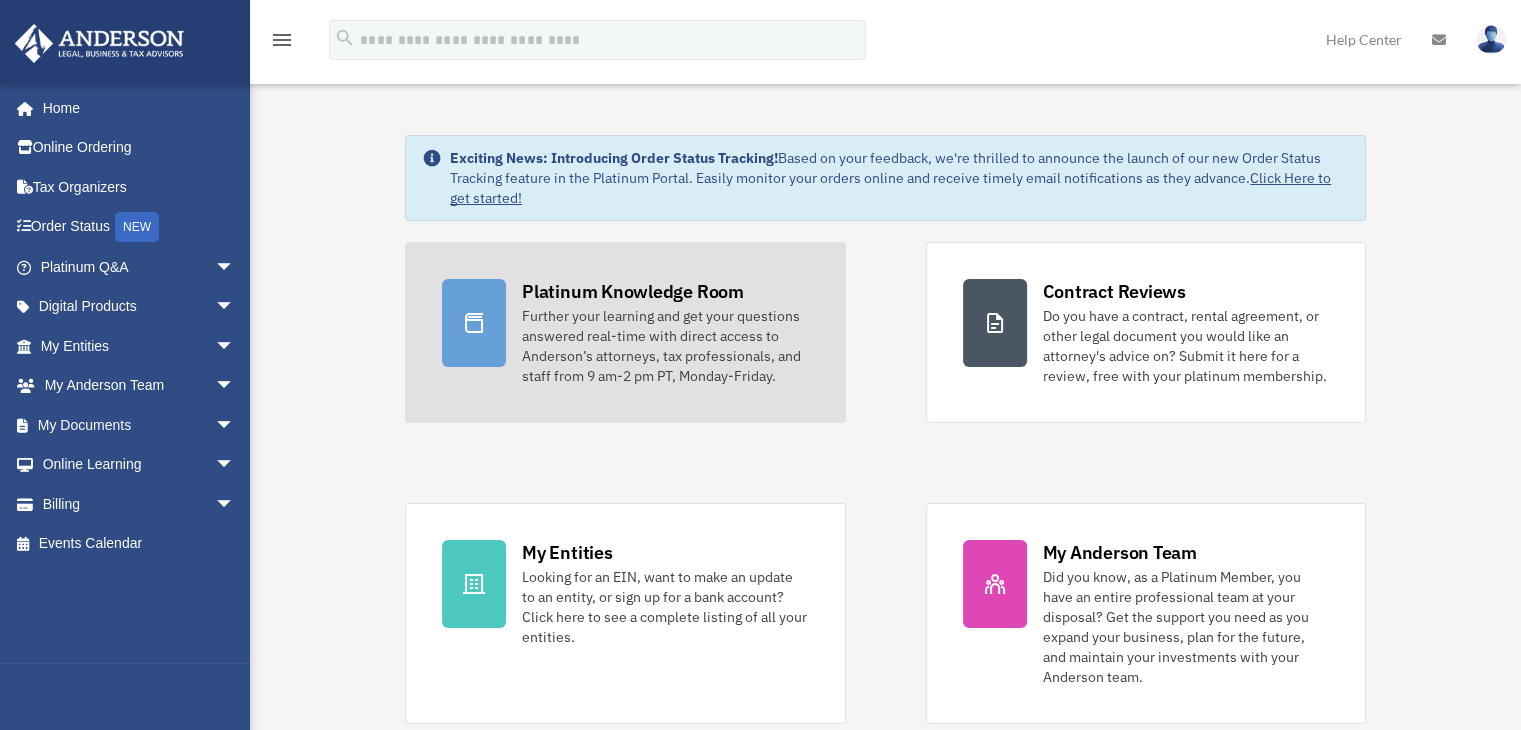 click on "Further your learning and get your questions answered real-time with direct access to Anderson’s attorneys, tax professionals, and staff from 9 am-2 pm PT, Monday-Friday." at bounding box center (665, 346) 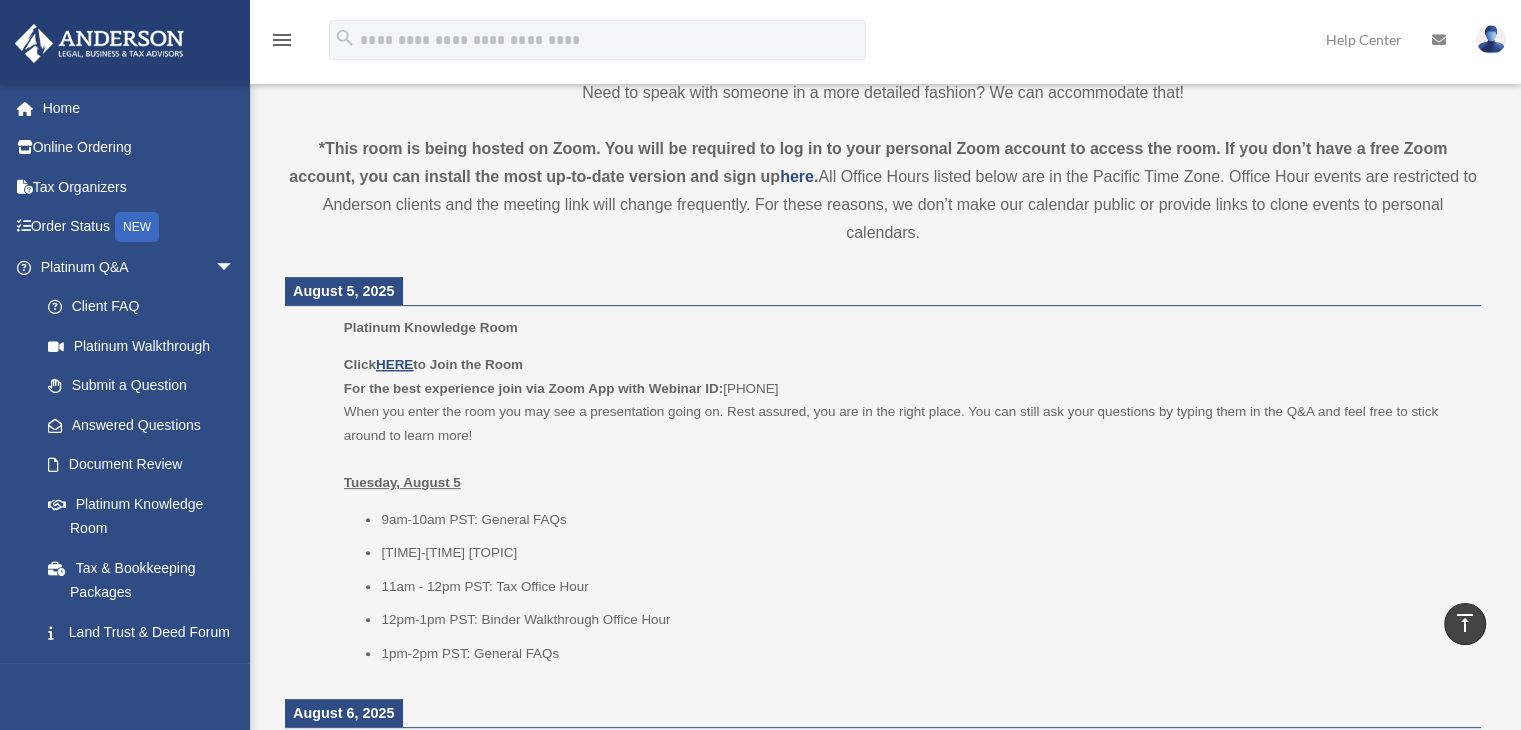 scroll, scrollTop: 650, scrollLeft: 0, axis: vertical 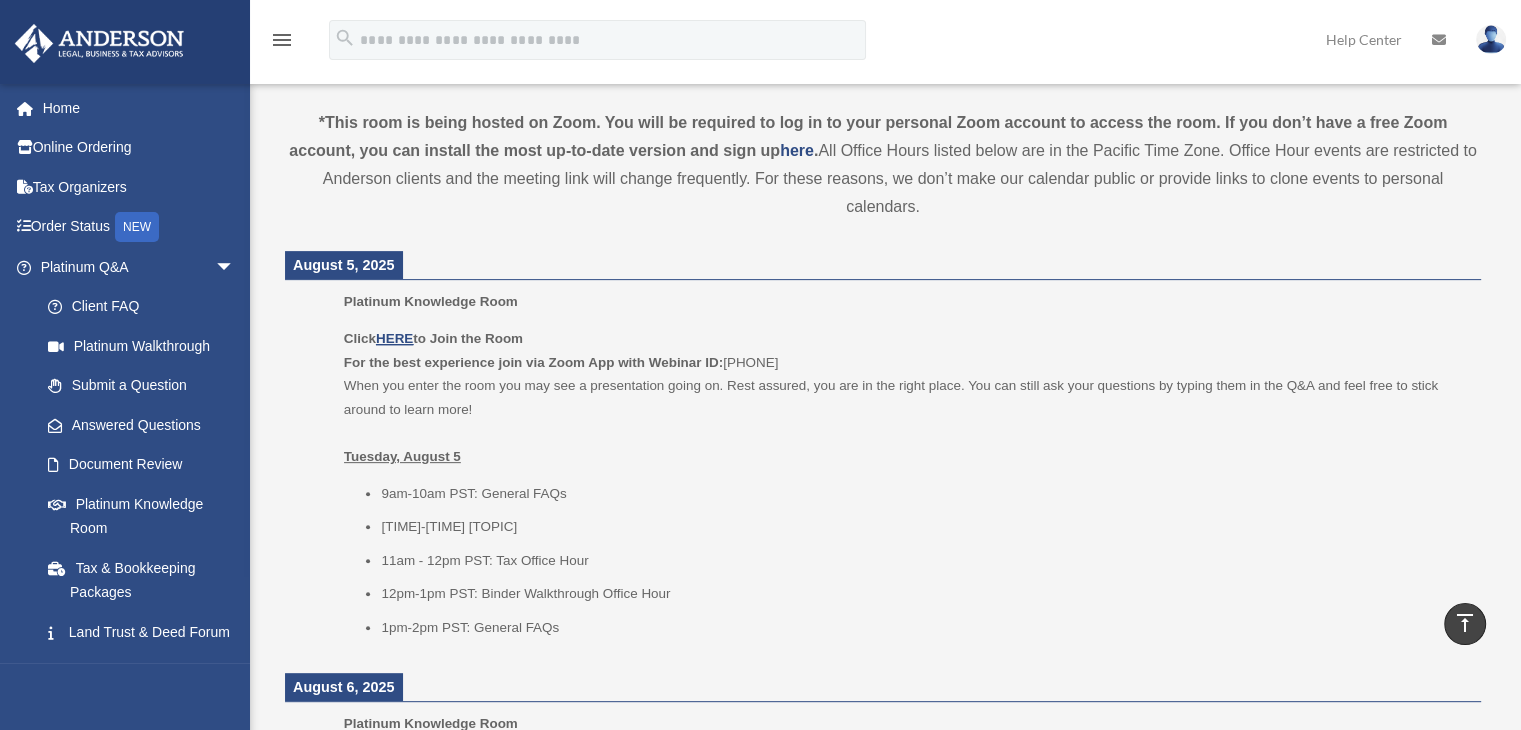 click on "9am-10am PST: General FAQs" at bounding box center (924, 494) 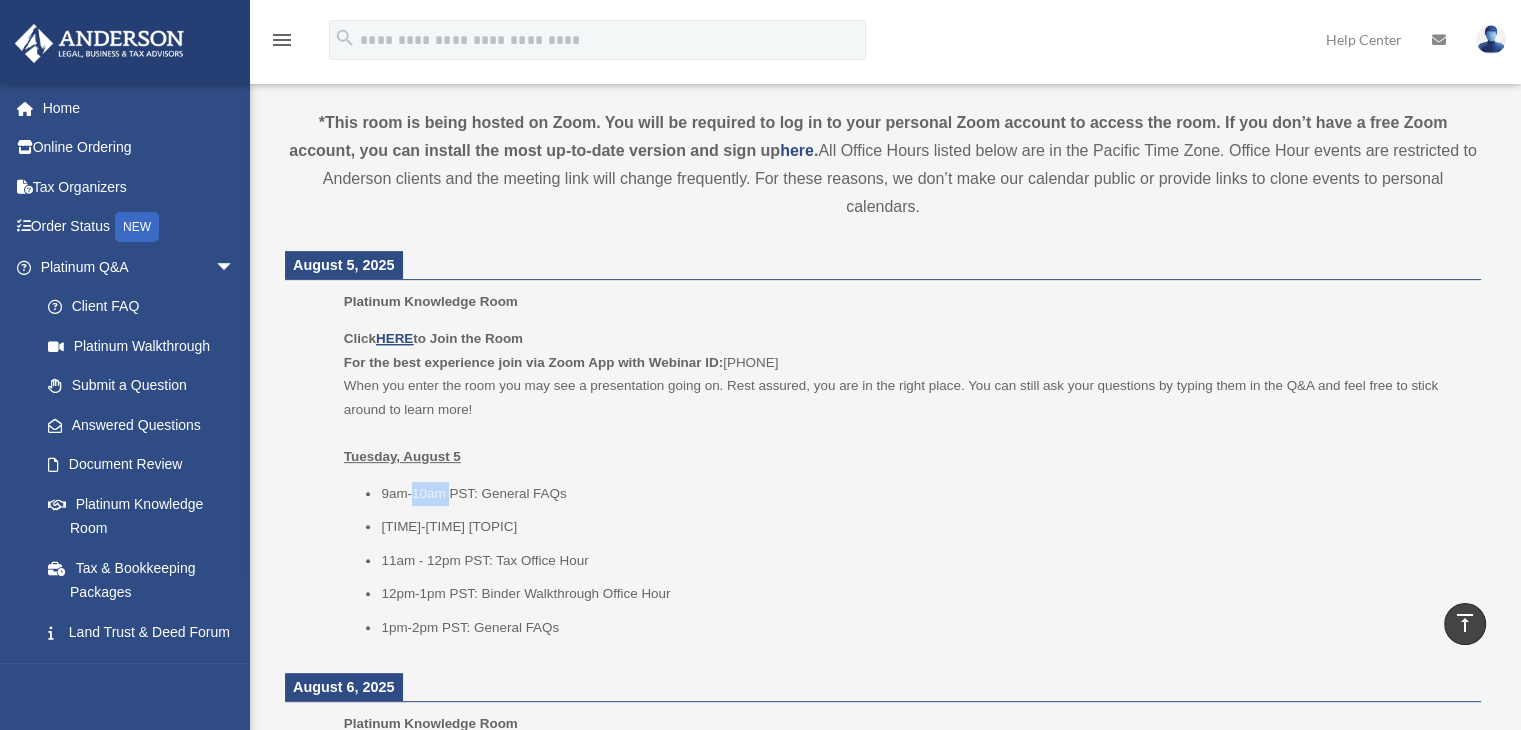 click on "9am-10am PST: General FAQs" at bounding box center [924, 494] 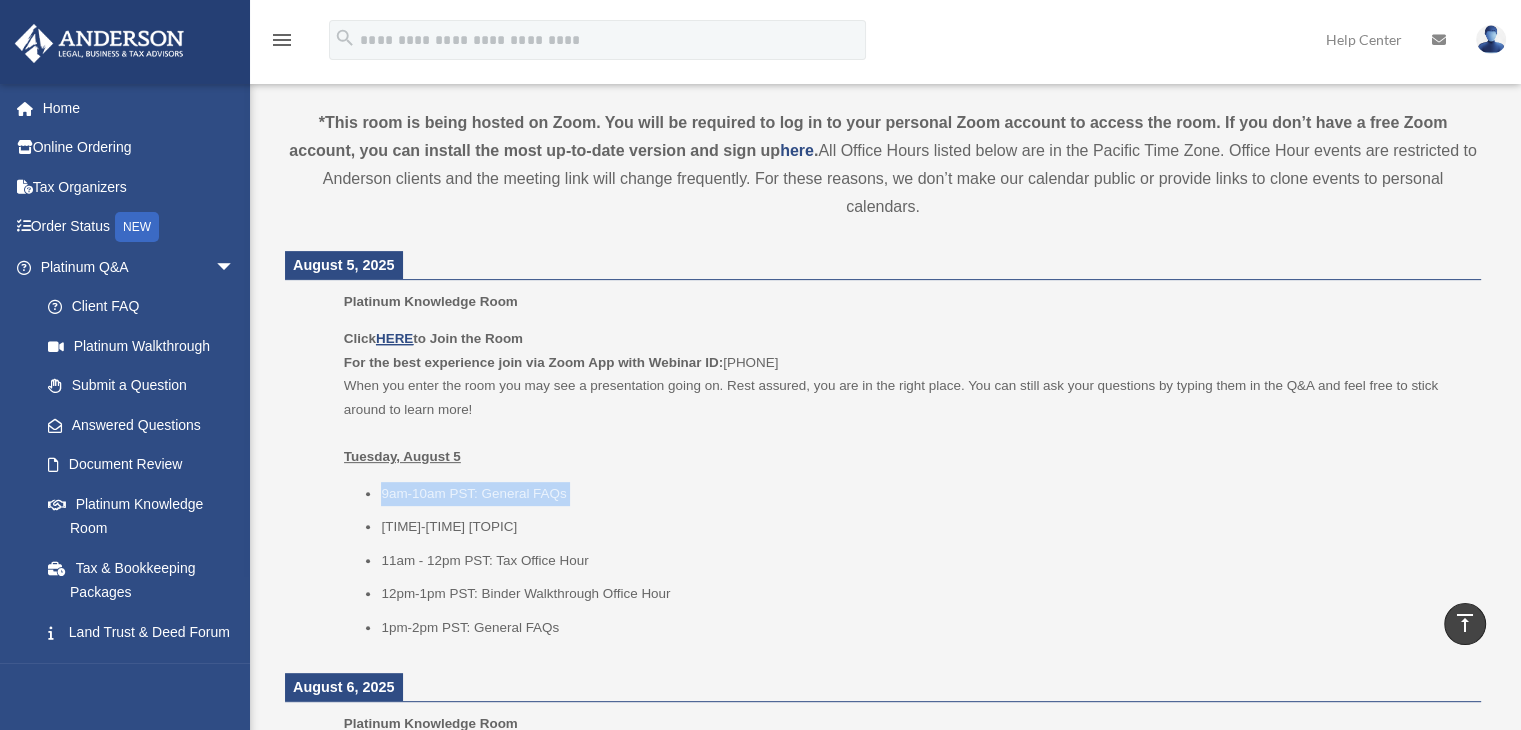 click on "9am-10am PST: General FAQs" at bounding box center [924, 494] 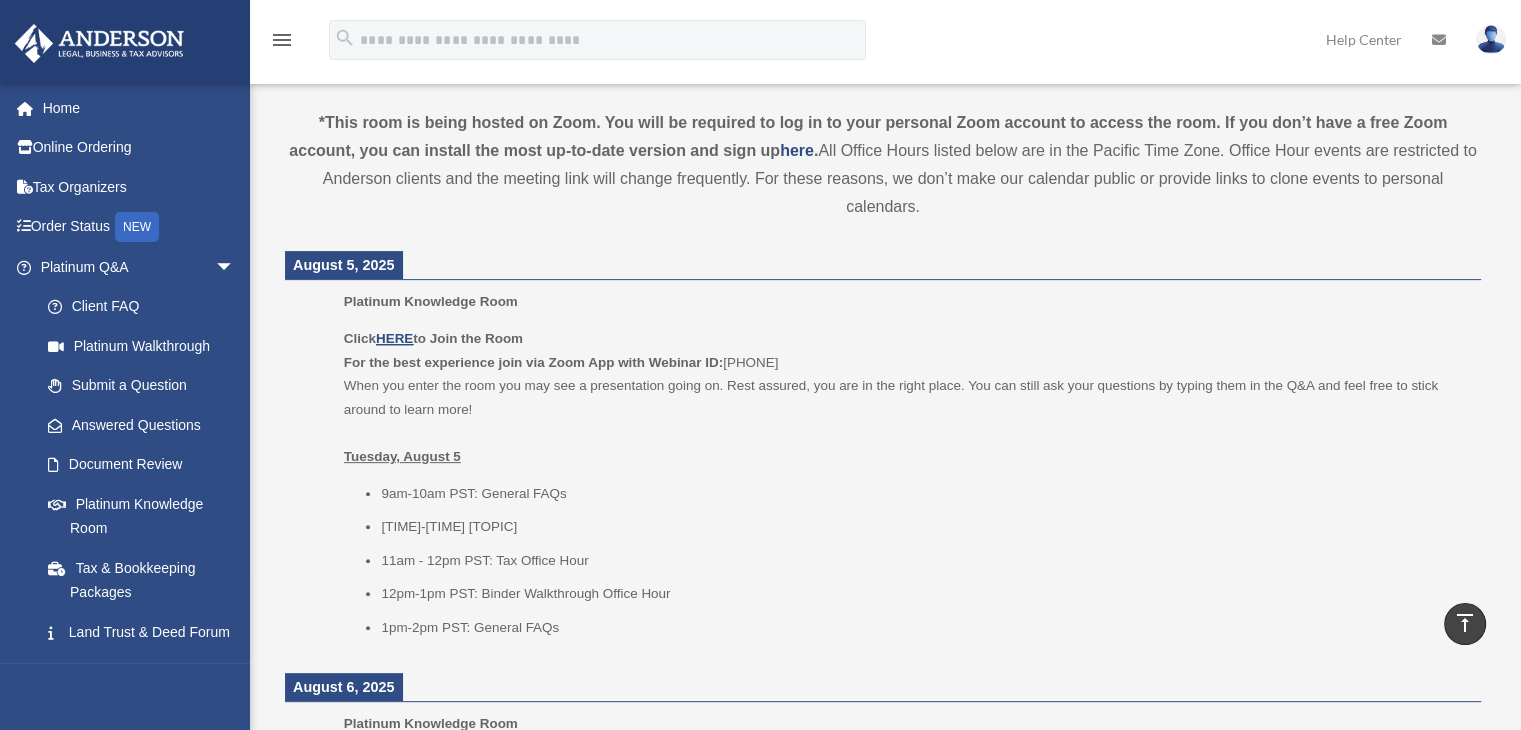 click on "11am - 12pm PST: Tax Office Hour" at bounding box center [924, 561] 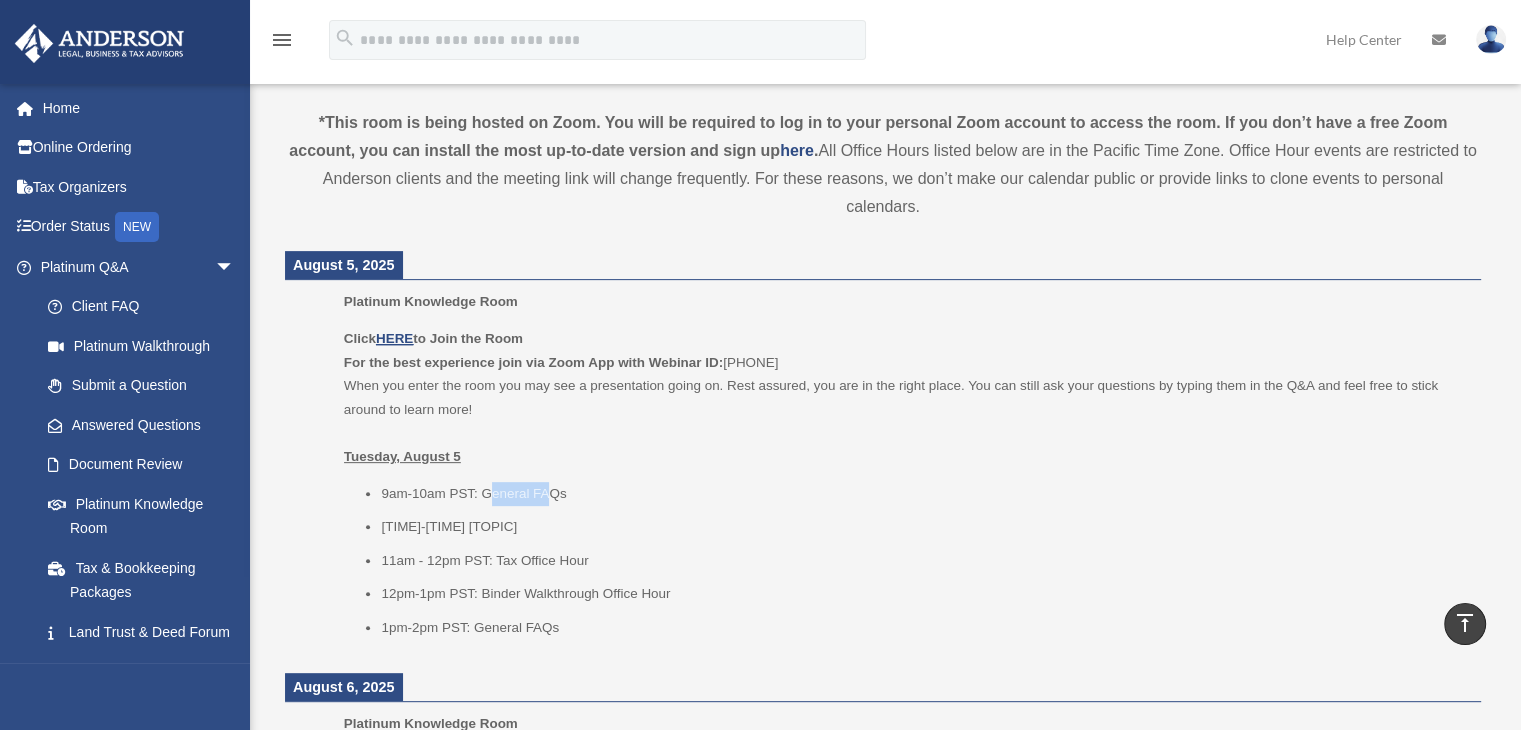 drag, startPoint x: 493, startPoint y: 488, endPoint x: 566, endPoint y: 488, distance: 73 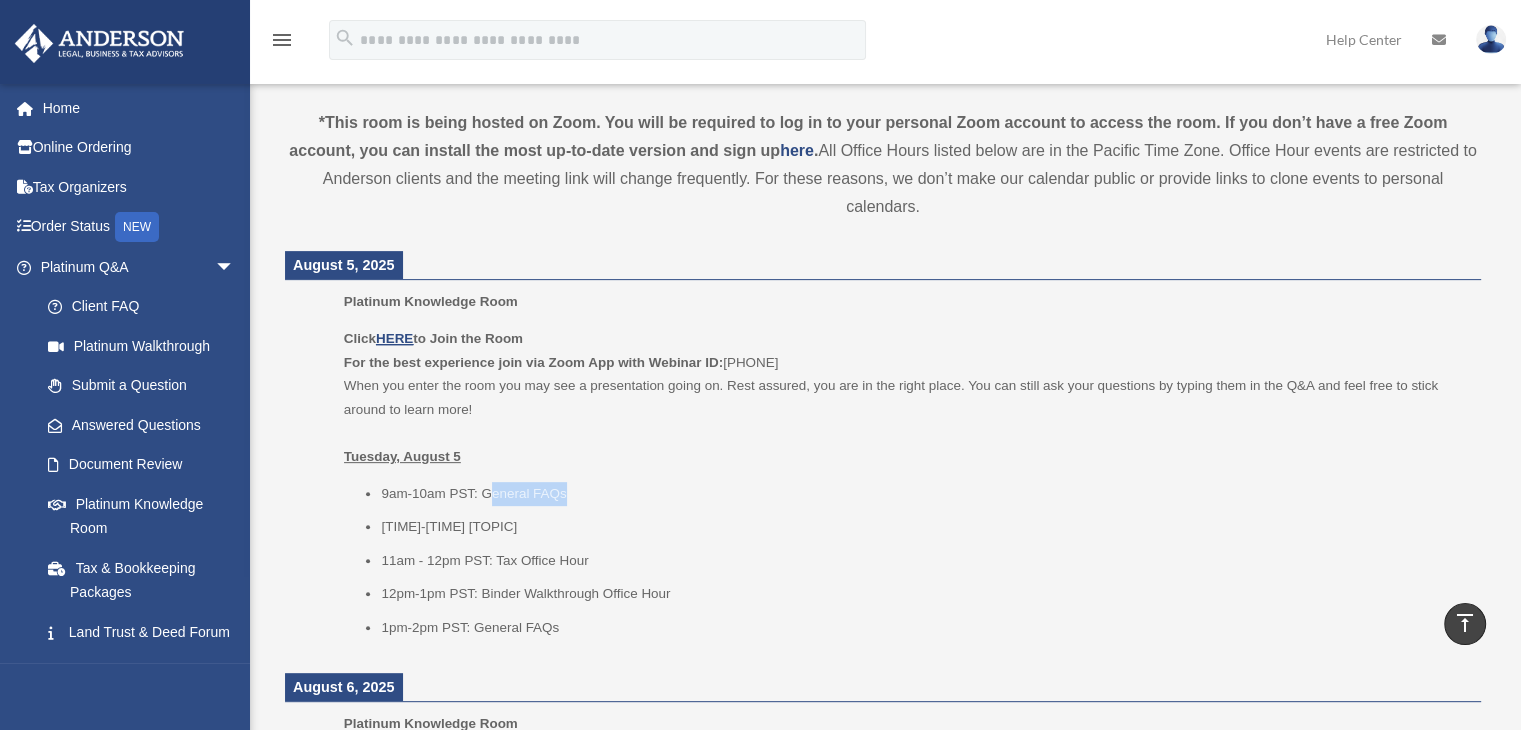 click on "9am-10am PST: General FAQs" at bounding box center [924, 494] 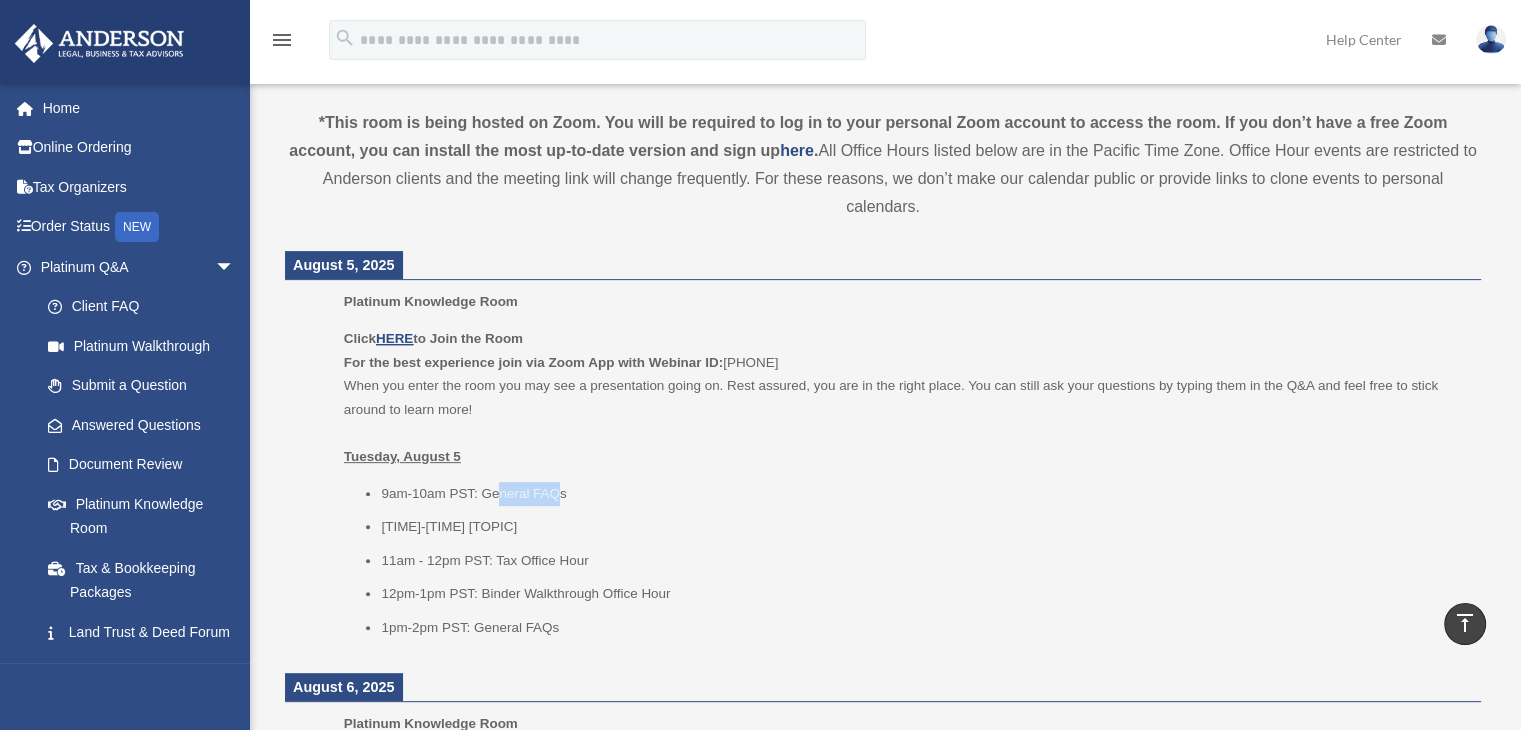 drag, startPoint x: 561, startPoint y: 488, endPoint x: 495, endPoint y: 481, distance: 66.37017 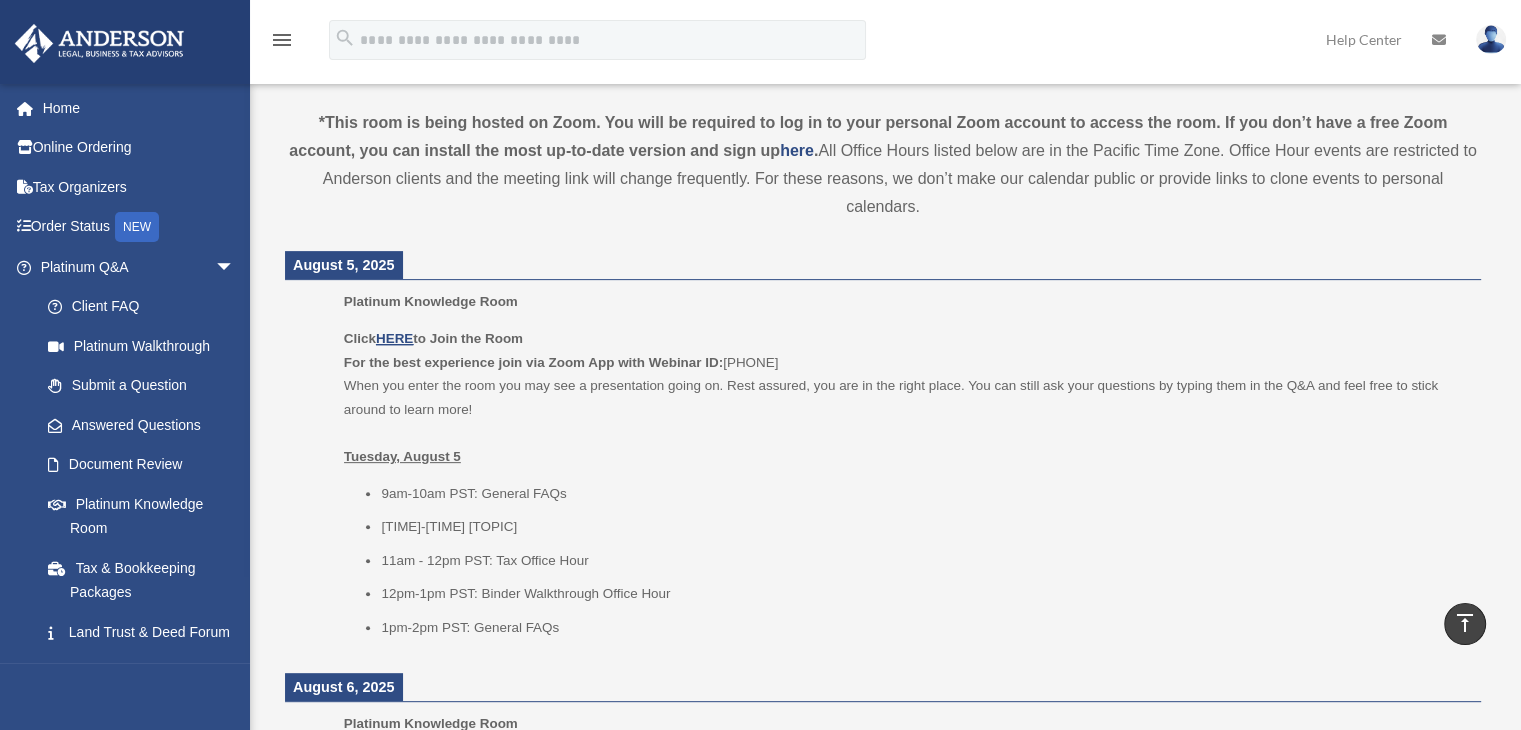 click on "9am-10am PST: General FAQs" at bounding box center (924, 494) 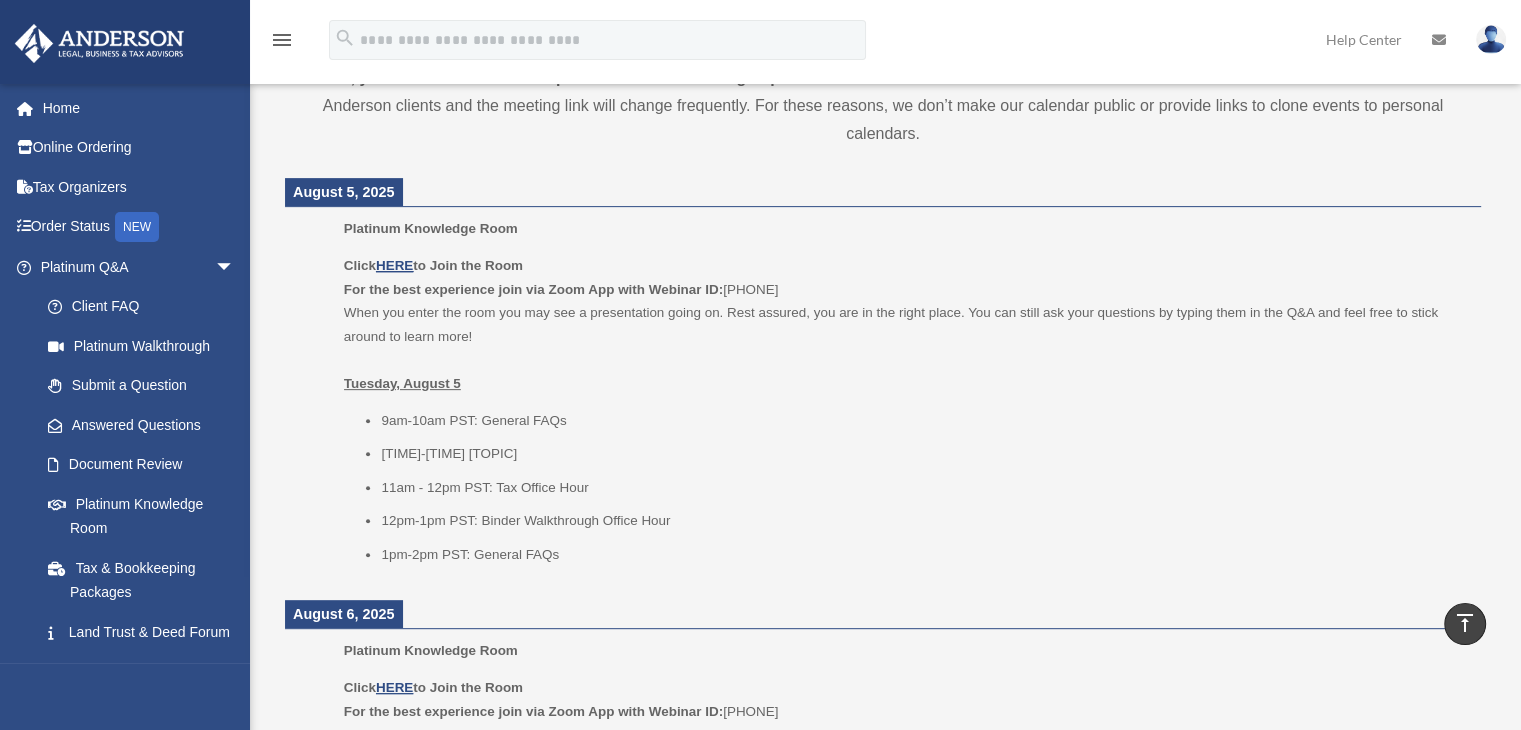 scroll, scrollTop: 750, scrollLeft: 0, axis: vertical 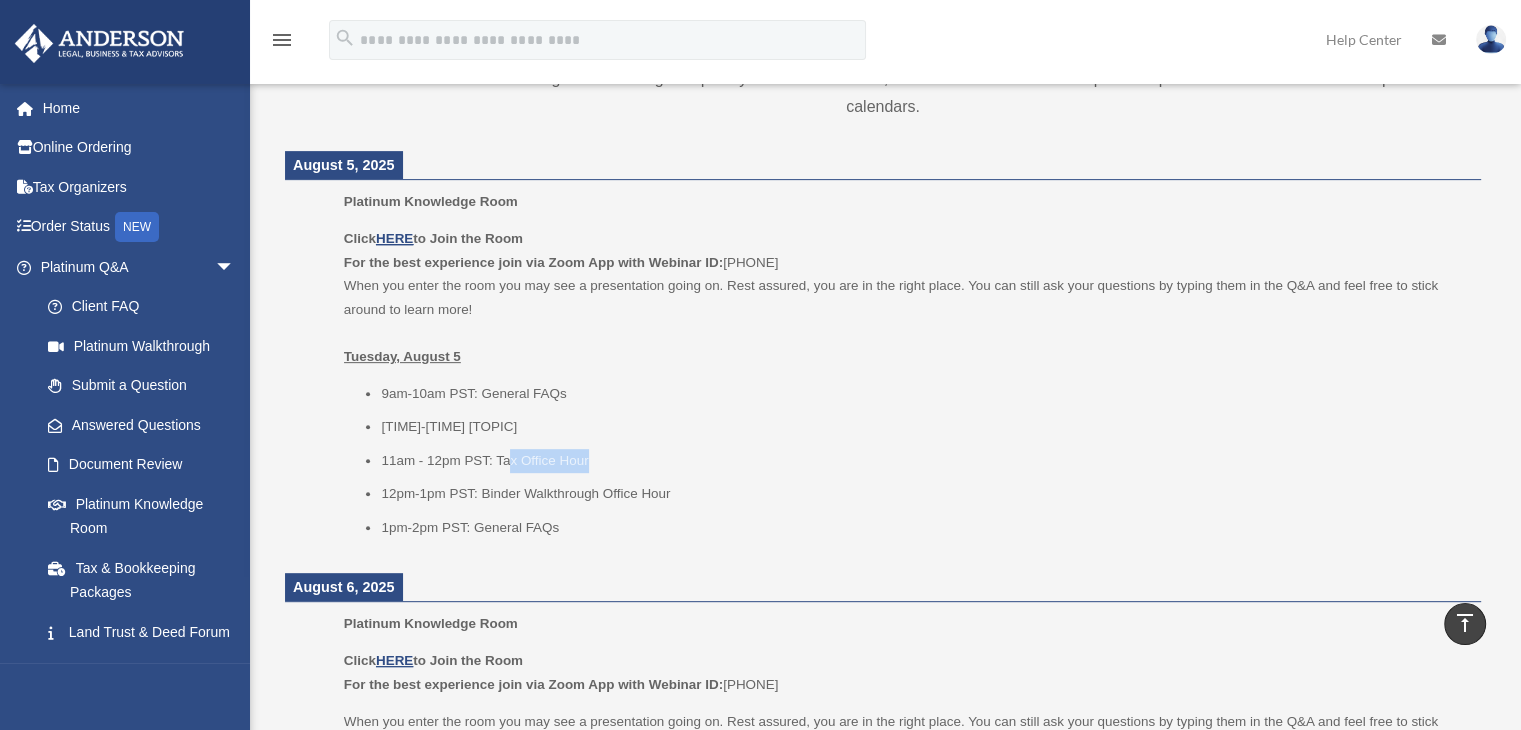 drag, startPoint x: 588, startPoint y: 458, endPoint x: 509, endPoint y: 456, distance: 79.025314 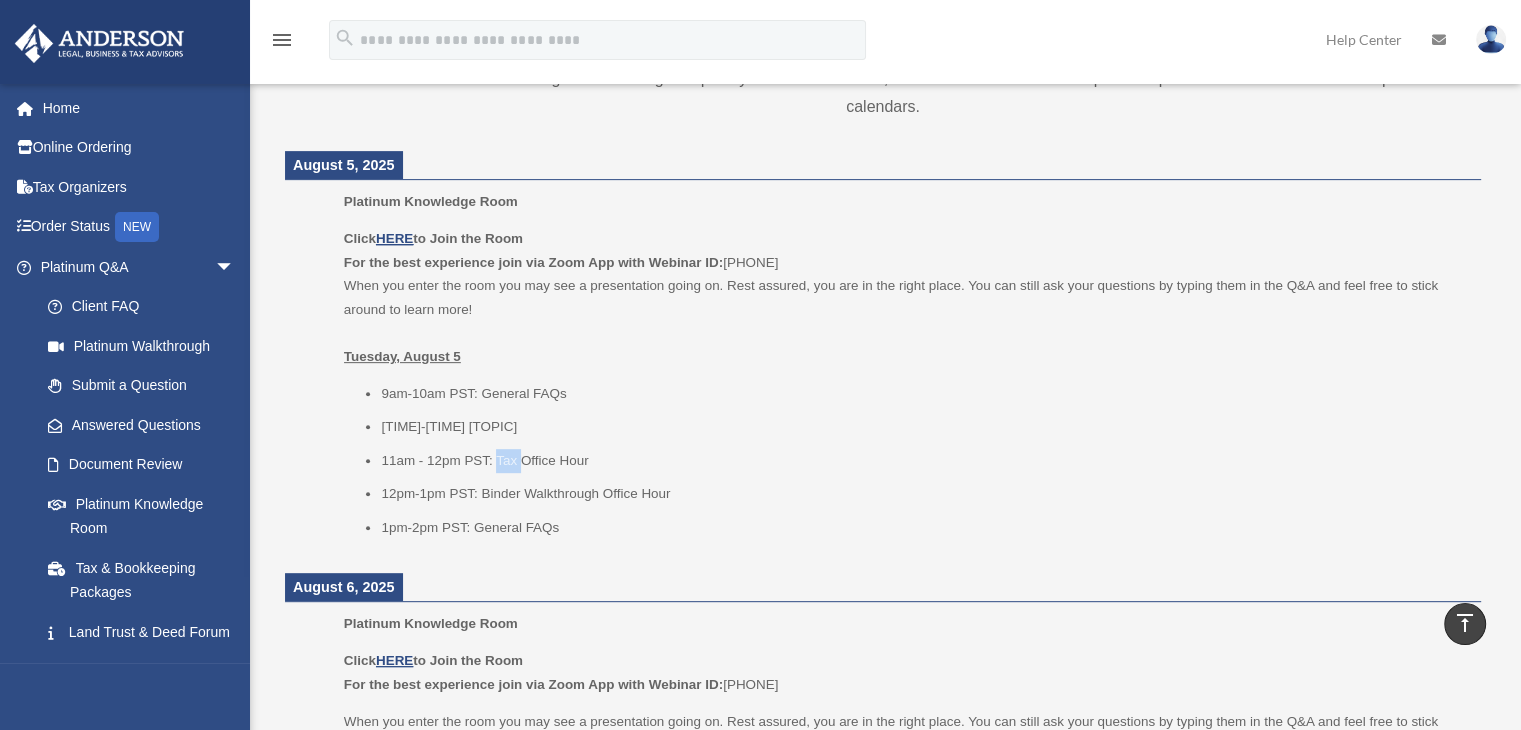 click on "11am - 12pm PST: Tax Office Hour" at bounding box center (924, 461) 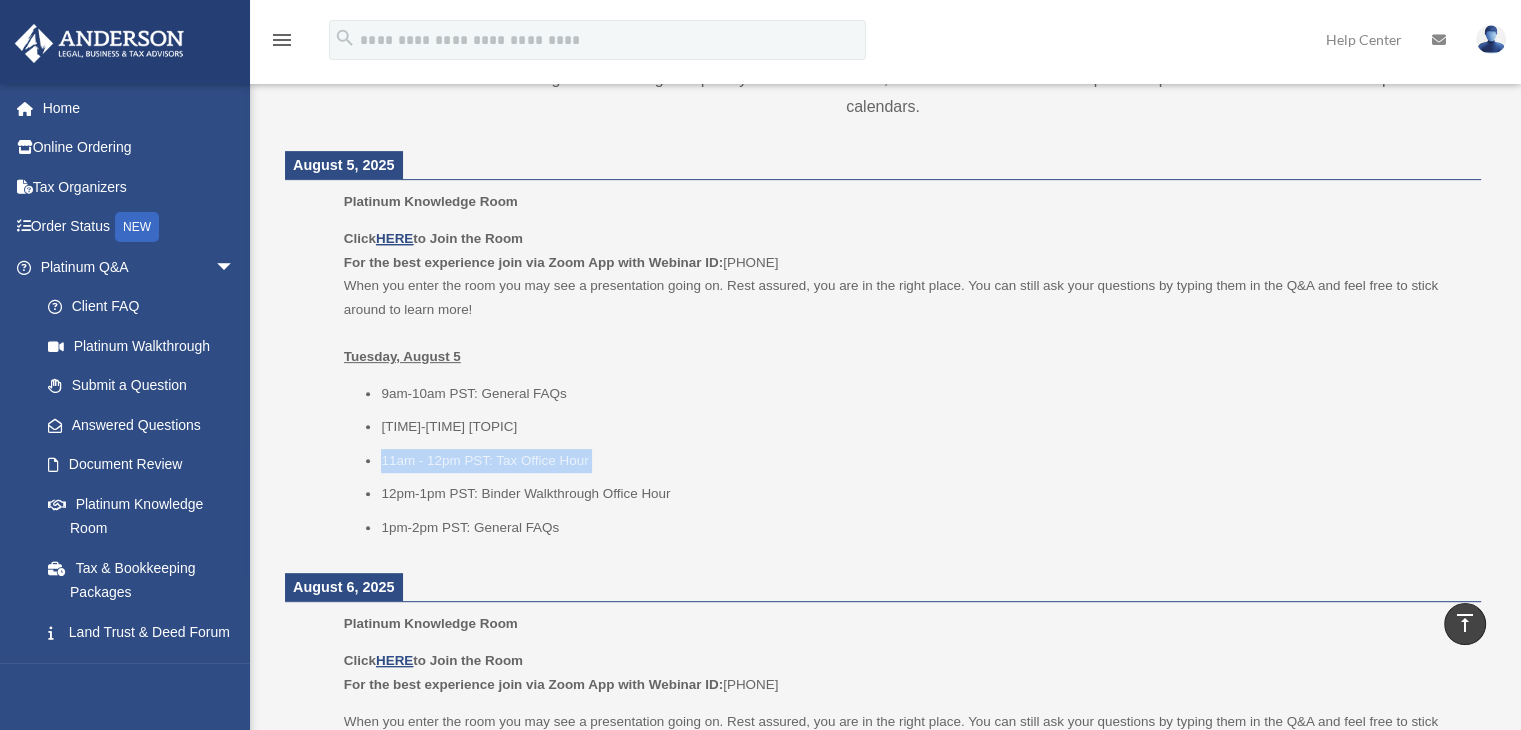 click on "11am - 12pm PST: Tax Office Hour" at bounding box center (924, 461) 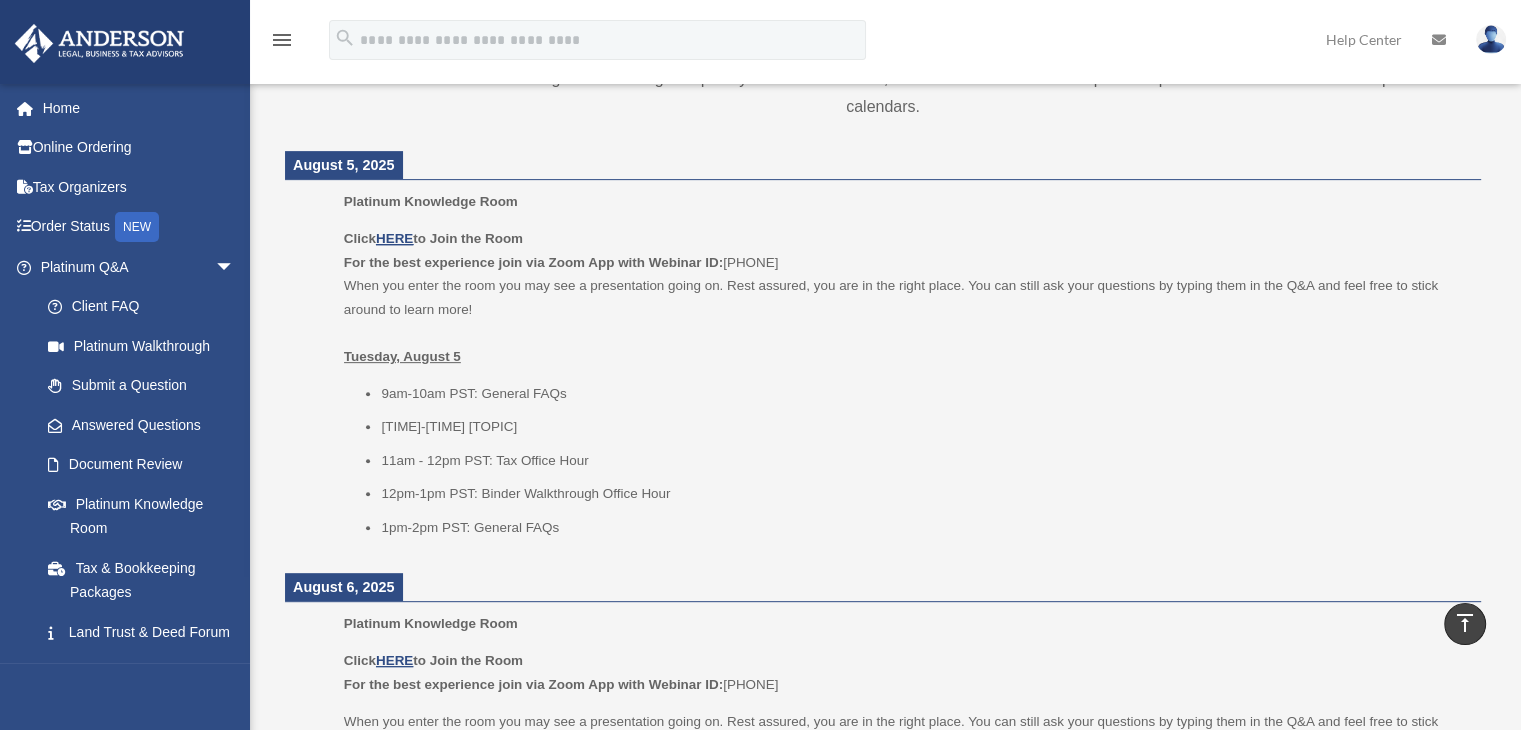 click on "12pm-1pm PST: Binder Walkthrough Office Hour" at bounding box center (924, 494) 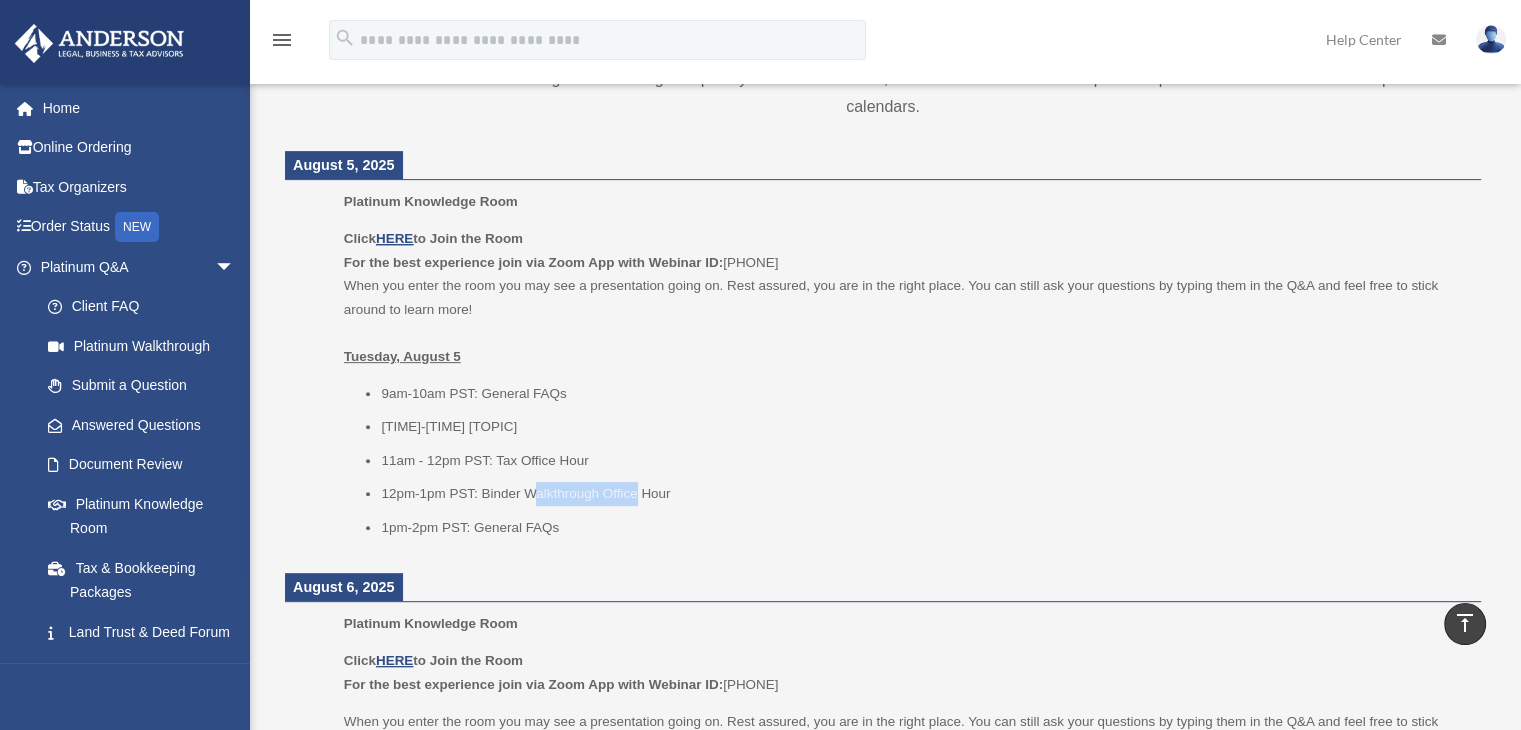drag, startPoint x: 538, startPoint y: 499, endPoint x: 636, endPoint y: 496, distance: 98.045906 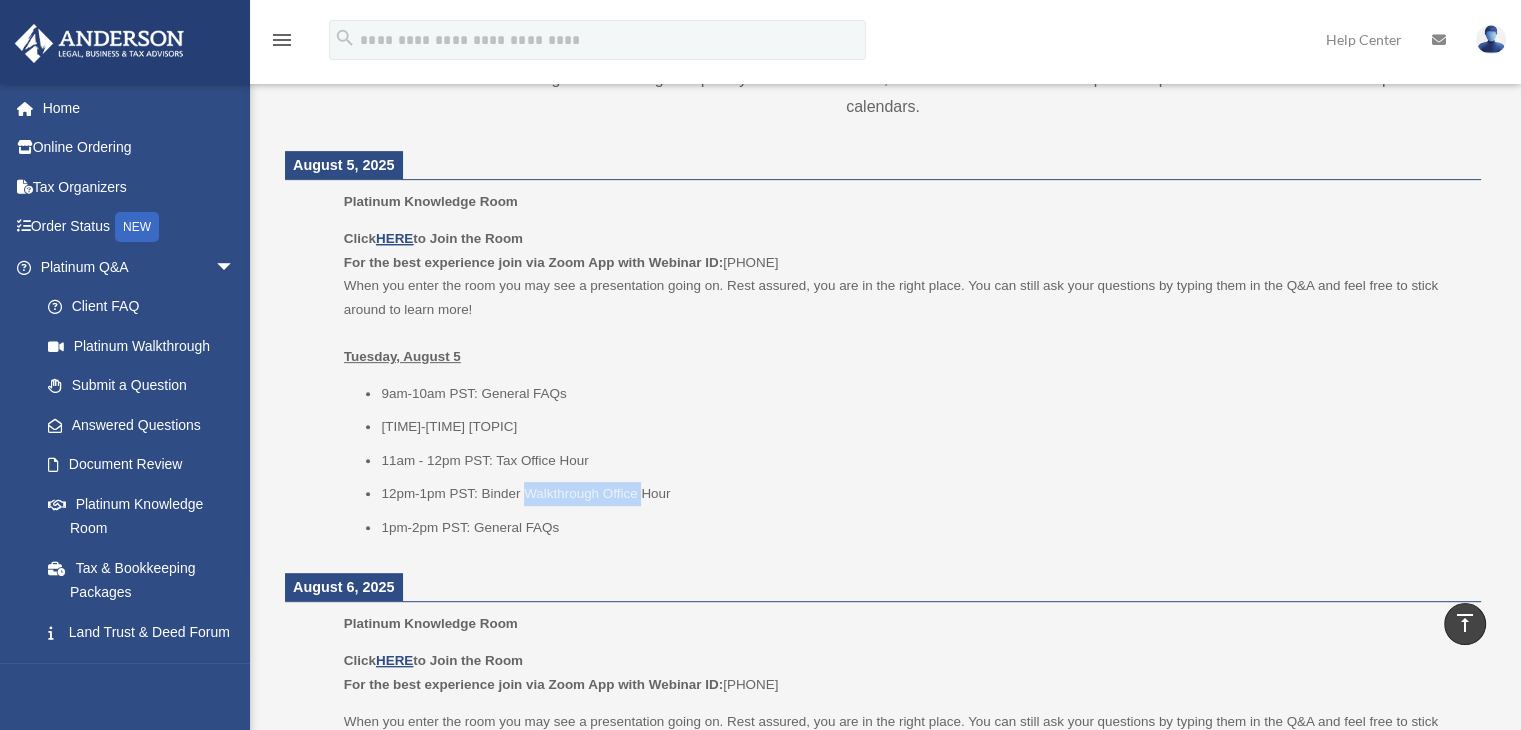drag, startPoint x: 636, startPoint y: 496, endPoint x: 591, endPoint y: 496, distance: 45 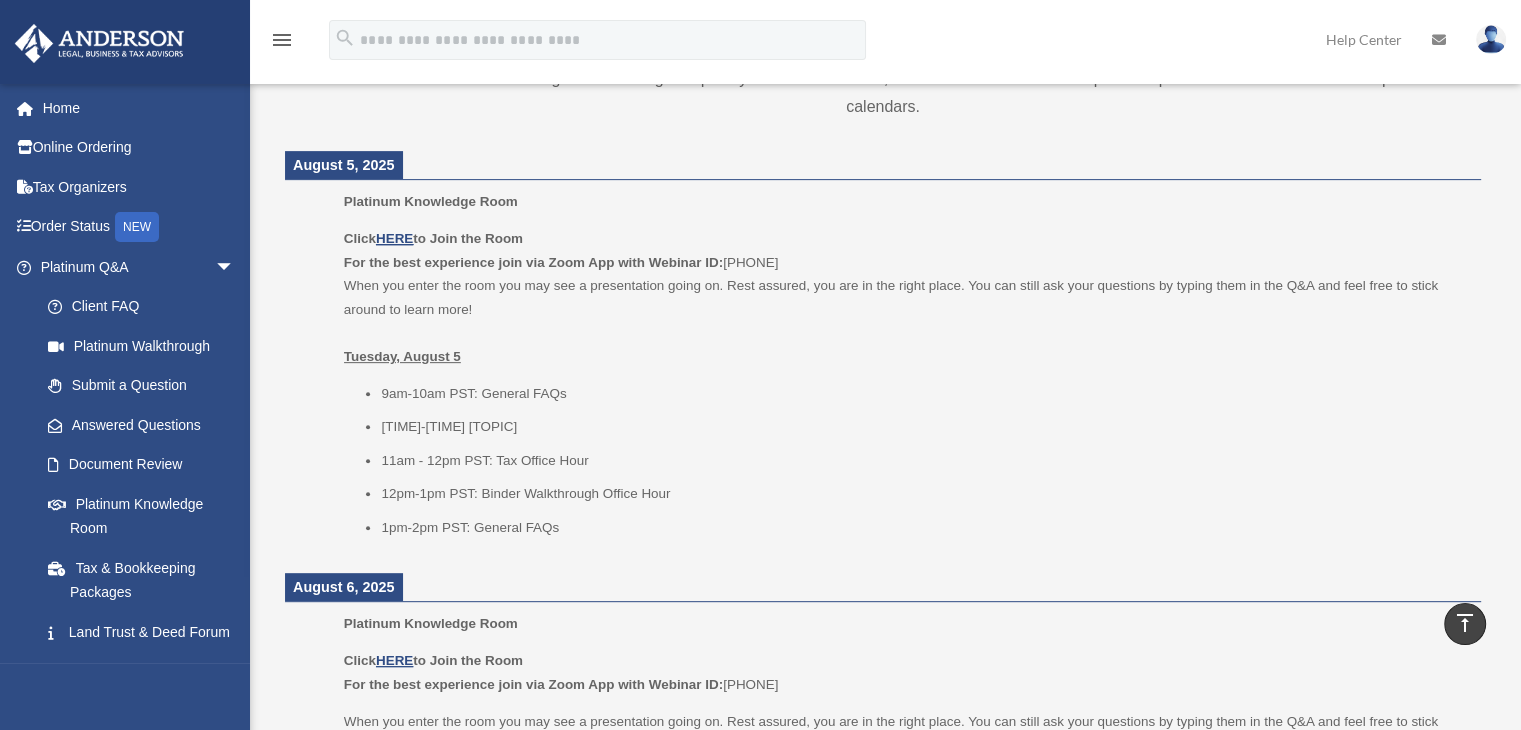 click on "9am-10am PST: General FAQs" at bounding box center [924, 394] 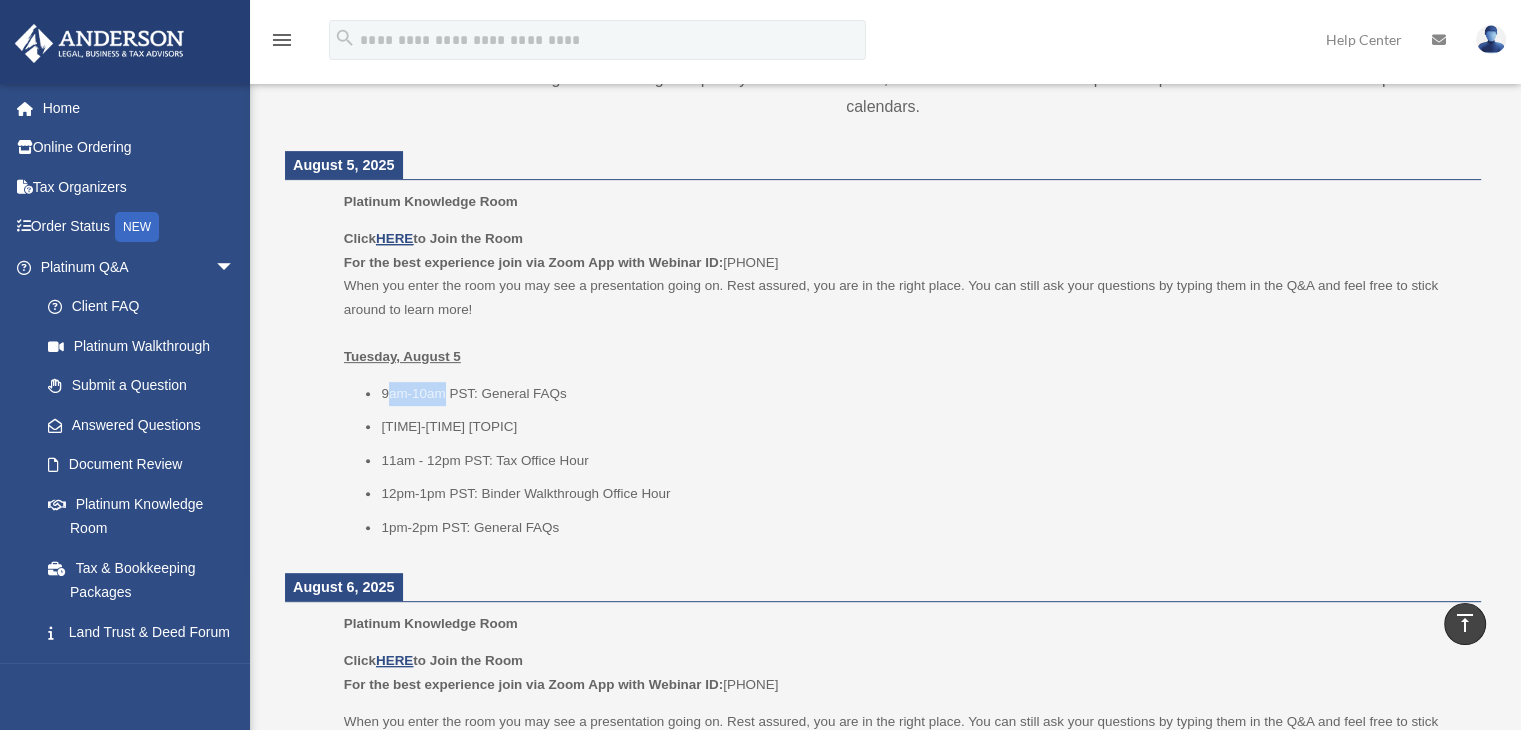 drag, startPoint x: 385, startPoint y: 393, endPoint x: 452, endPoint y: 393, distance: 67 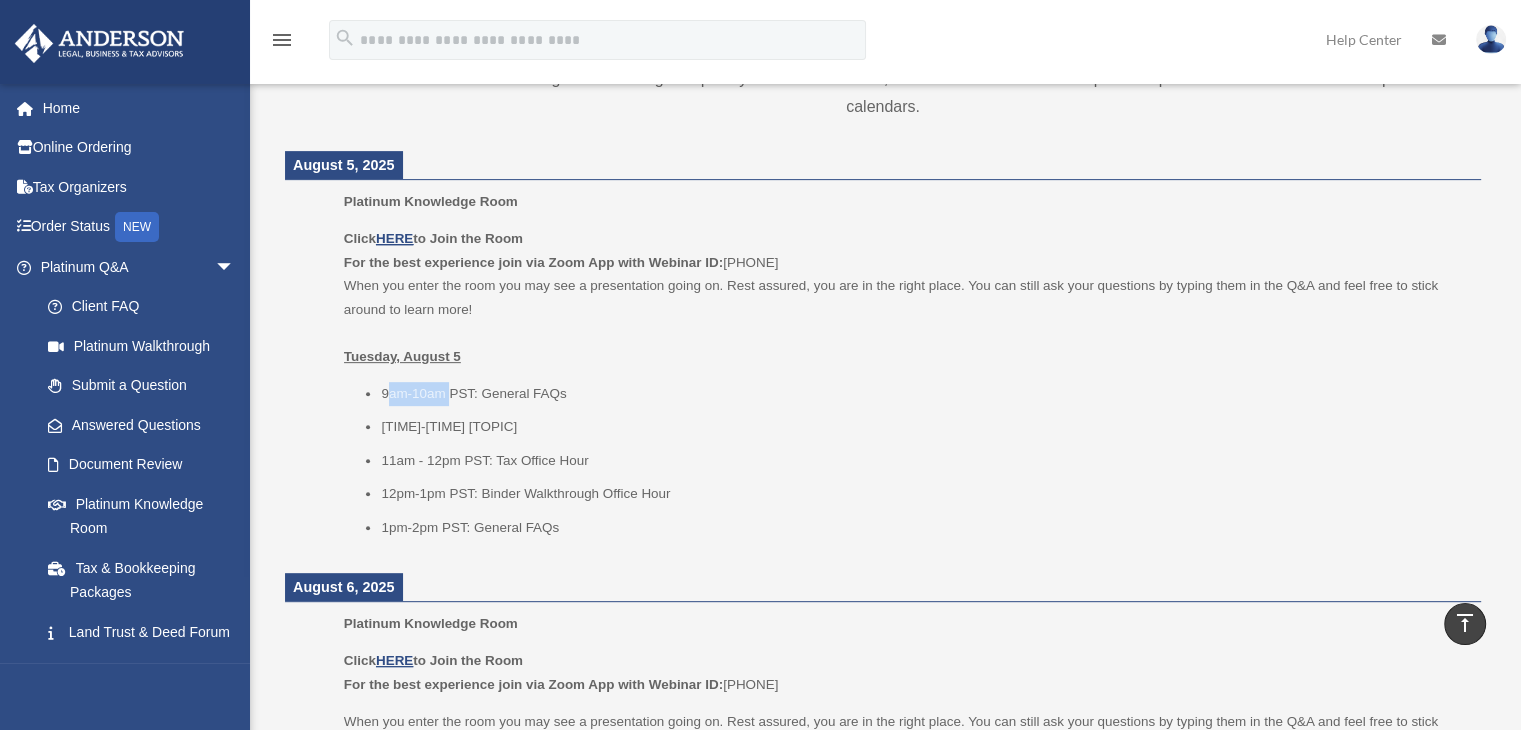 click on "9am-10am PST: General FAQs" at bounding box center [924, 394] 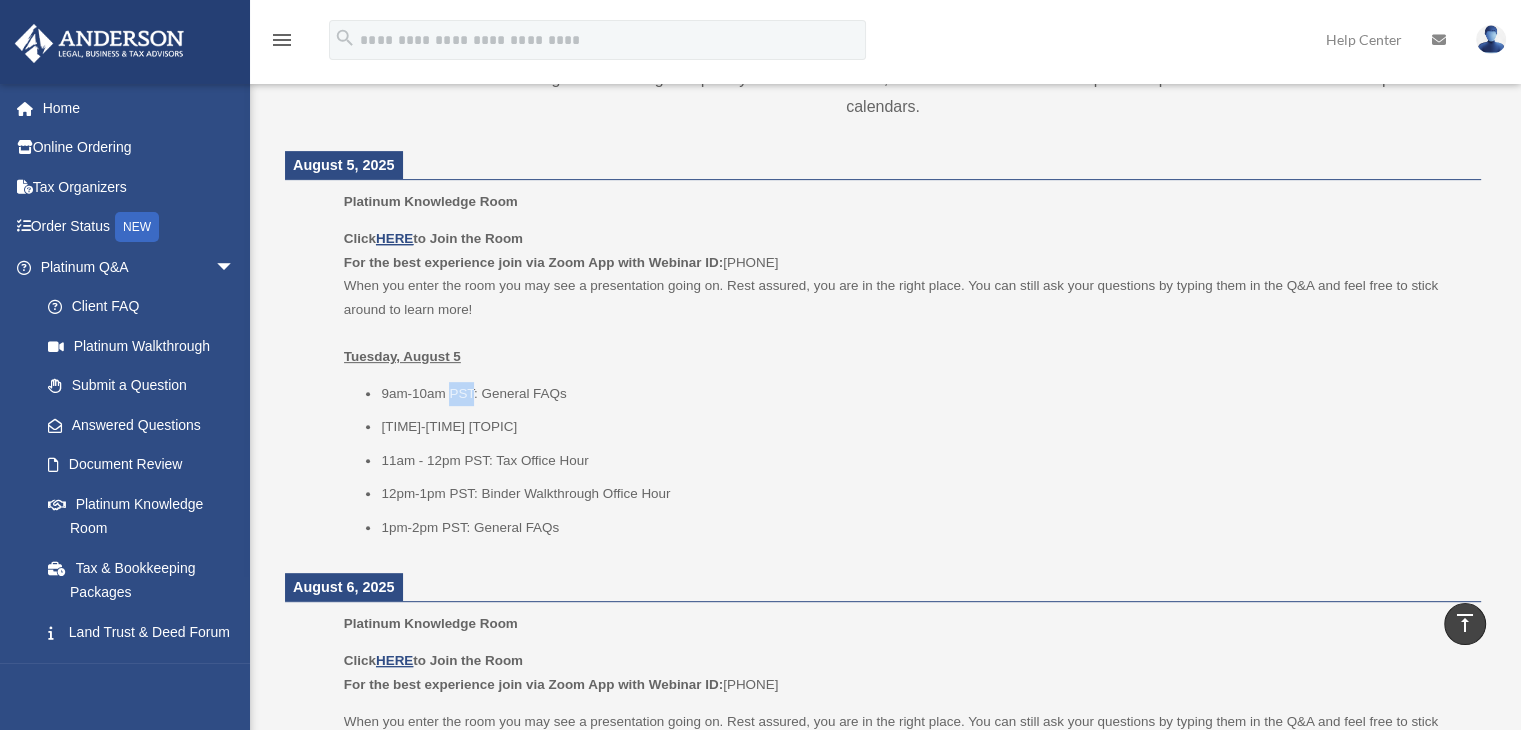 click on "9am-10am PST: General FAQs" at bounding box center [924, 394] 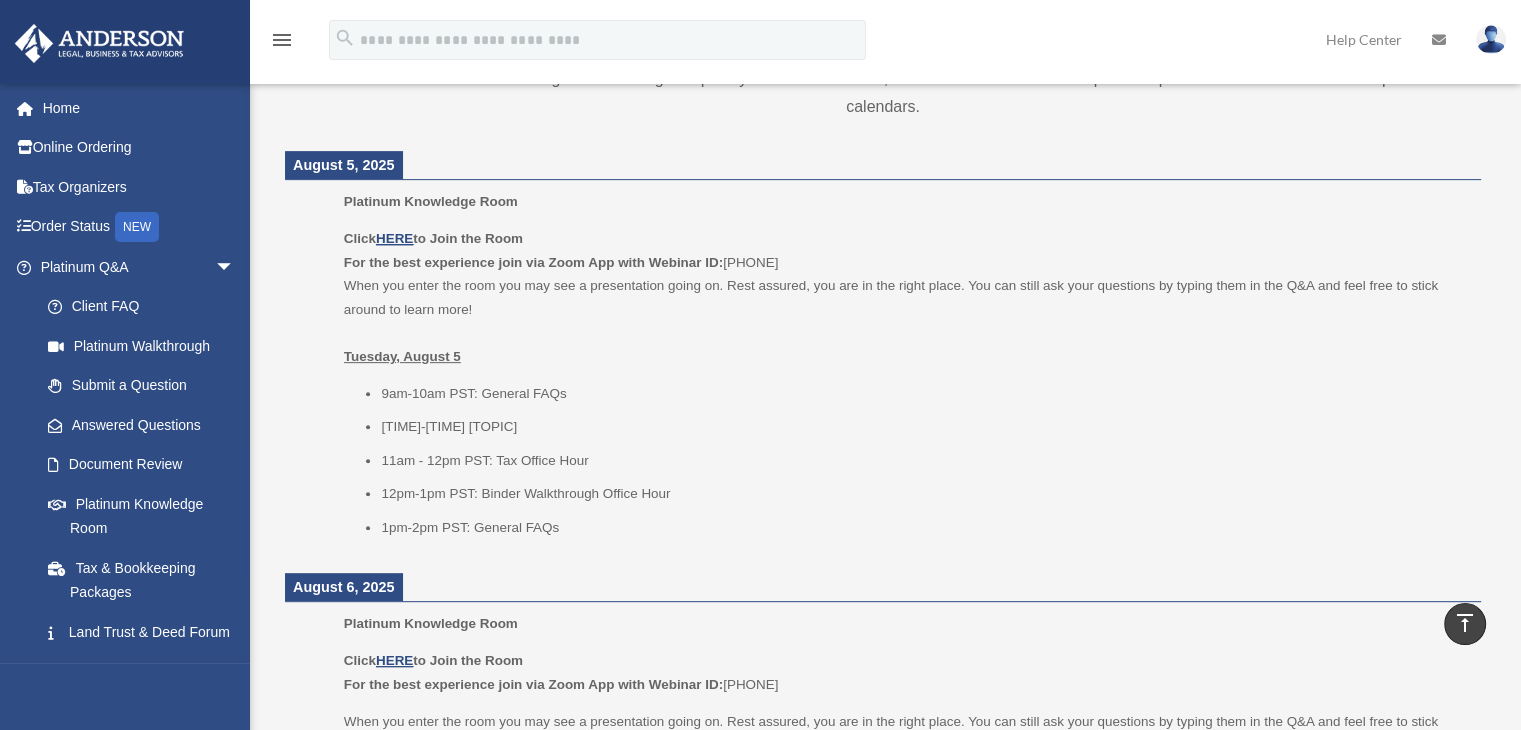 click on "9am-10am PST: General FAQs" at bounding box center [924, 394] 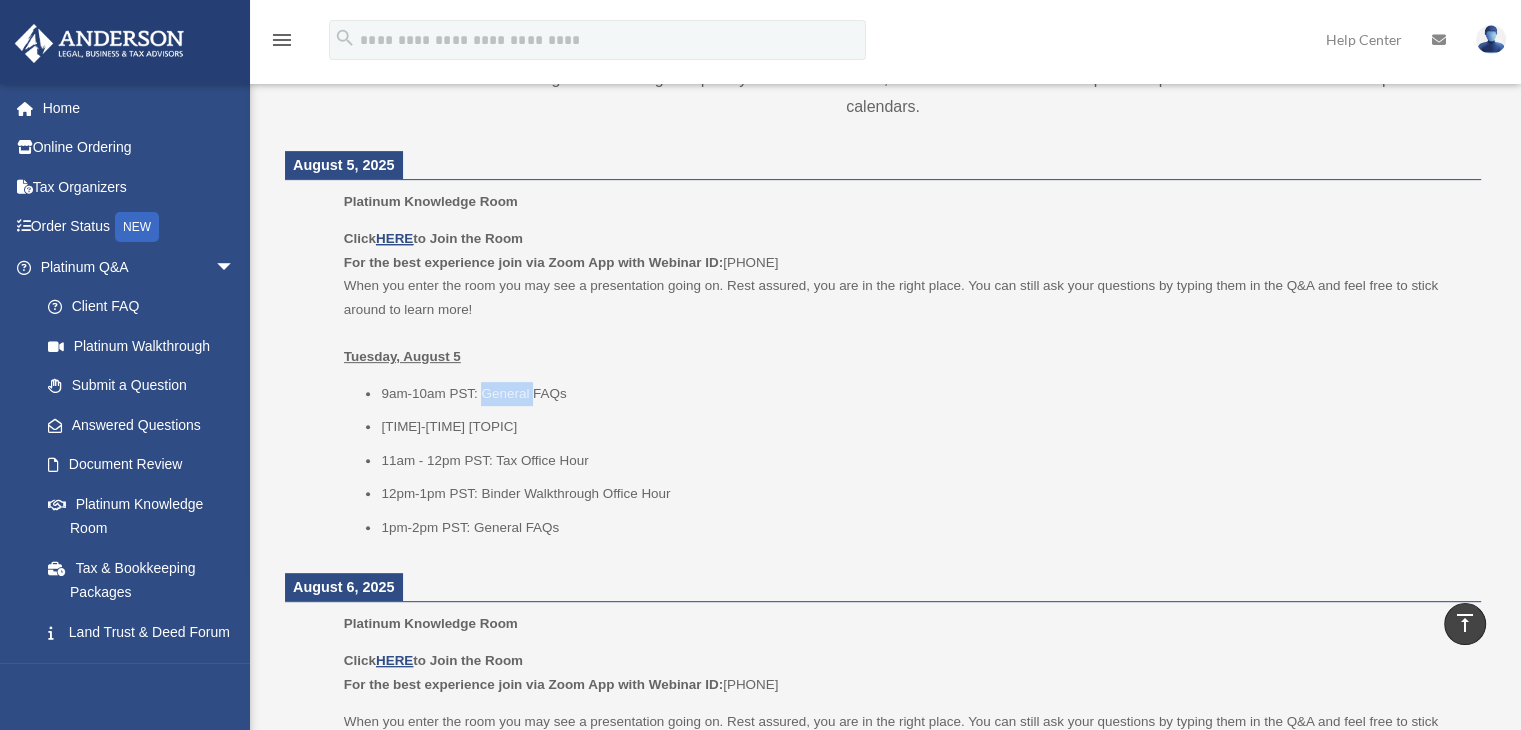 click on "9am-10am PST: General FAQs" at bounding box center (924, 394) 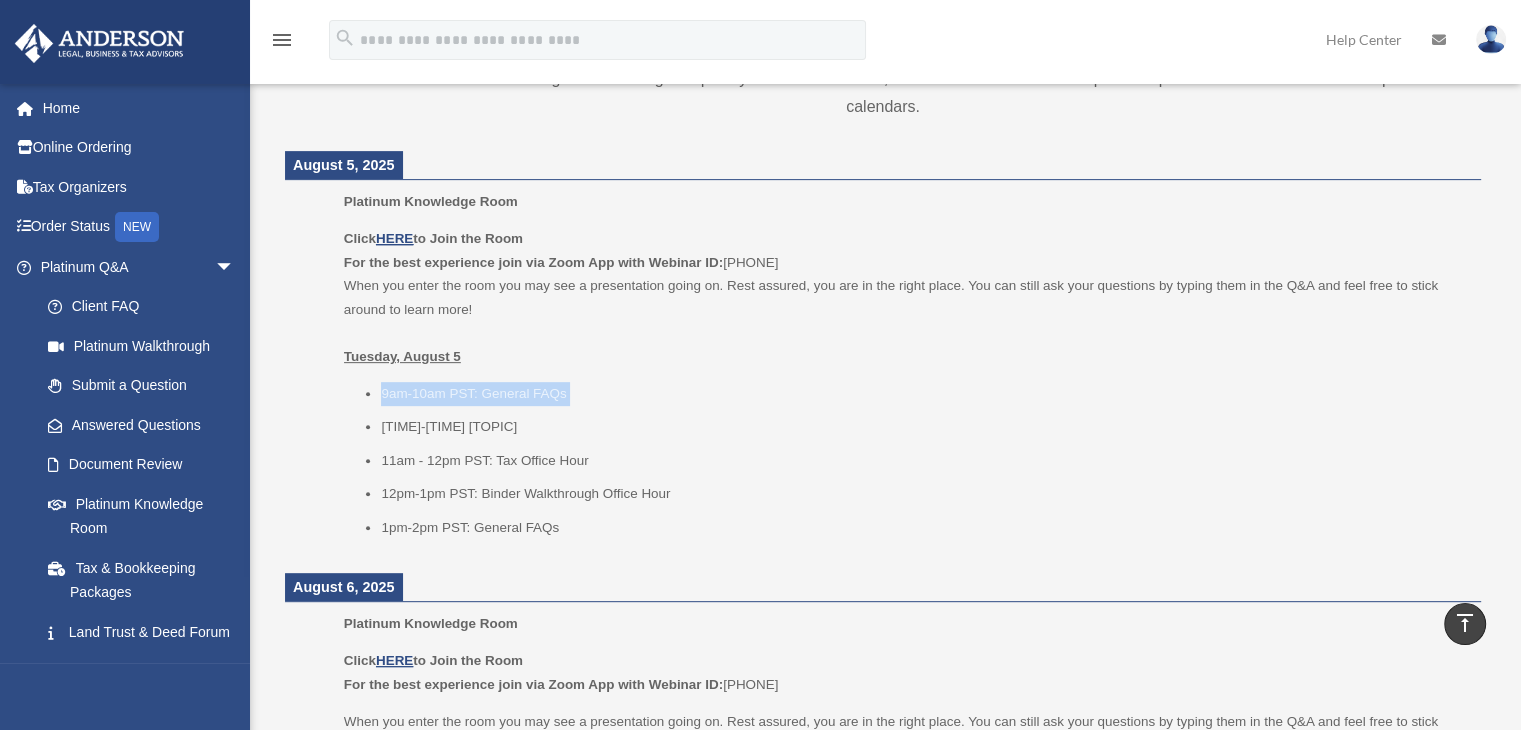 click on "9am-10am PST: General FAQs" at bounding box center [924, 394] 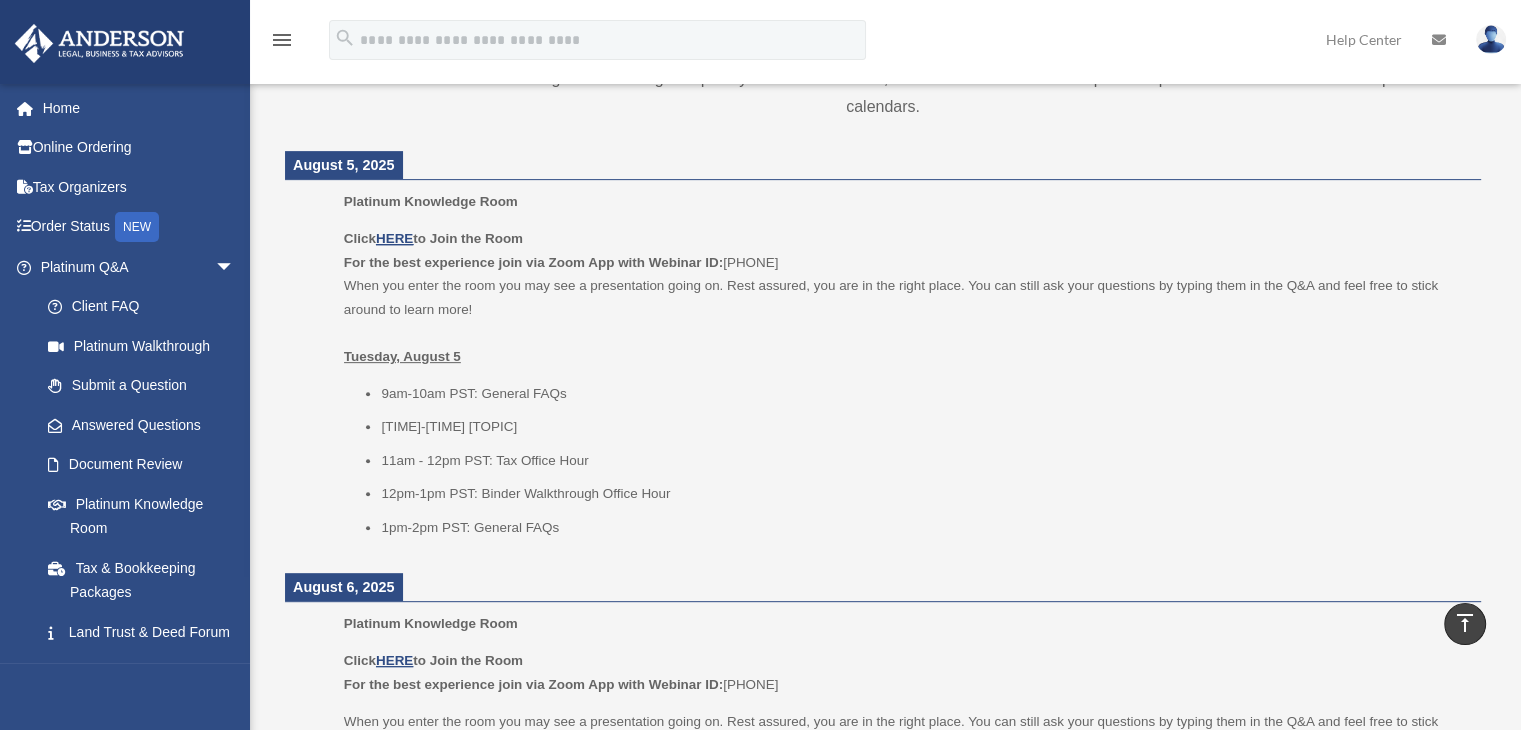 click on "11am - 12pm PST: Tax Office Hour" at bounding box center (924, 461) 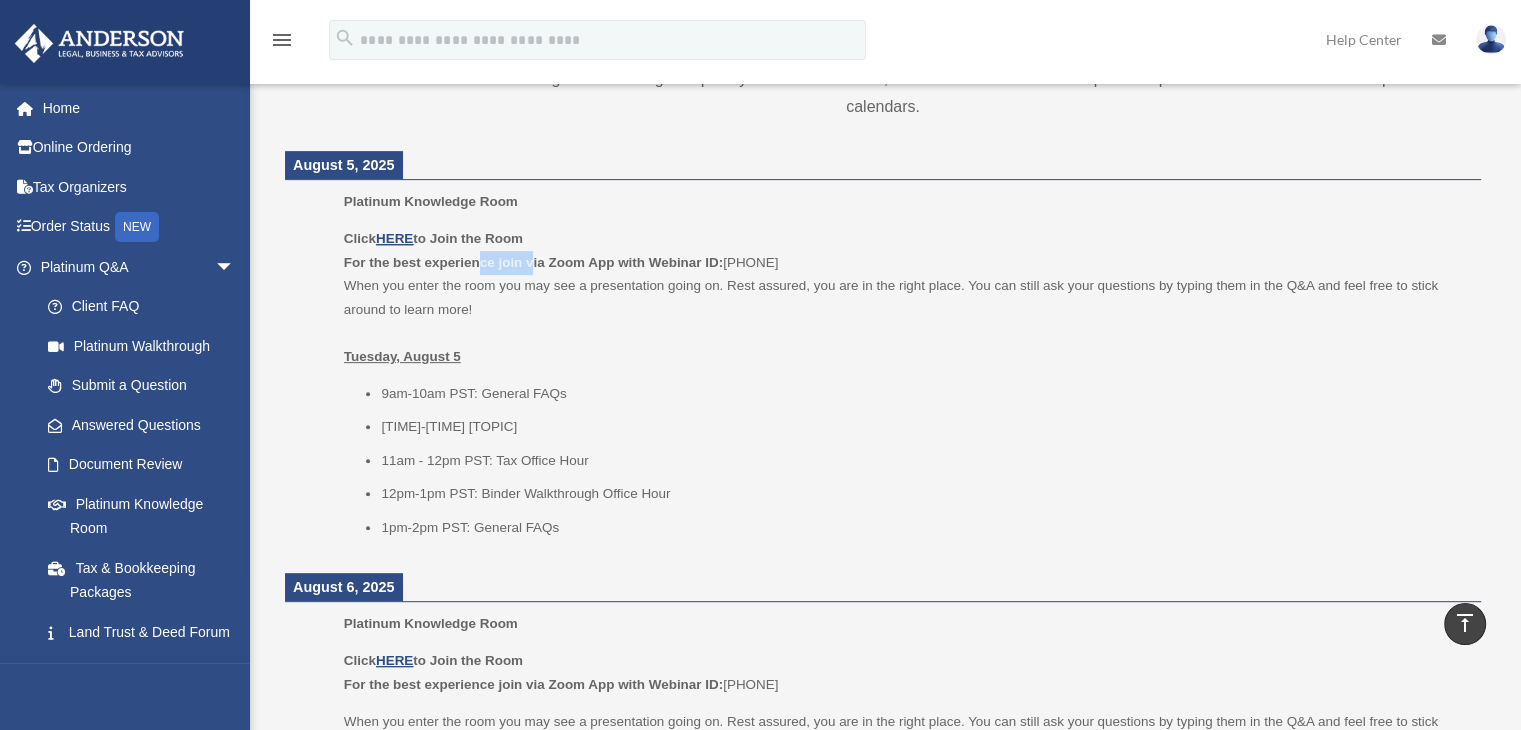 drag, startPoint x: 476, startPoint y: 268, endPoint x: 546, endPoint y: 274, distance: 70.256676 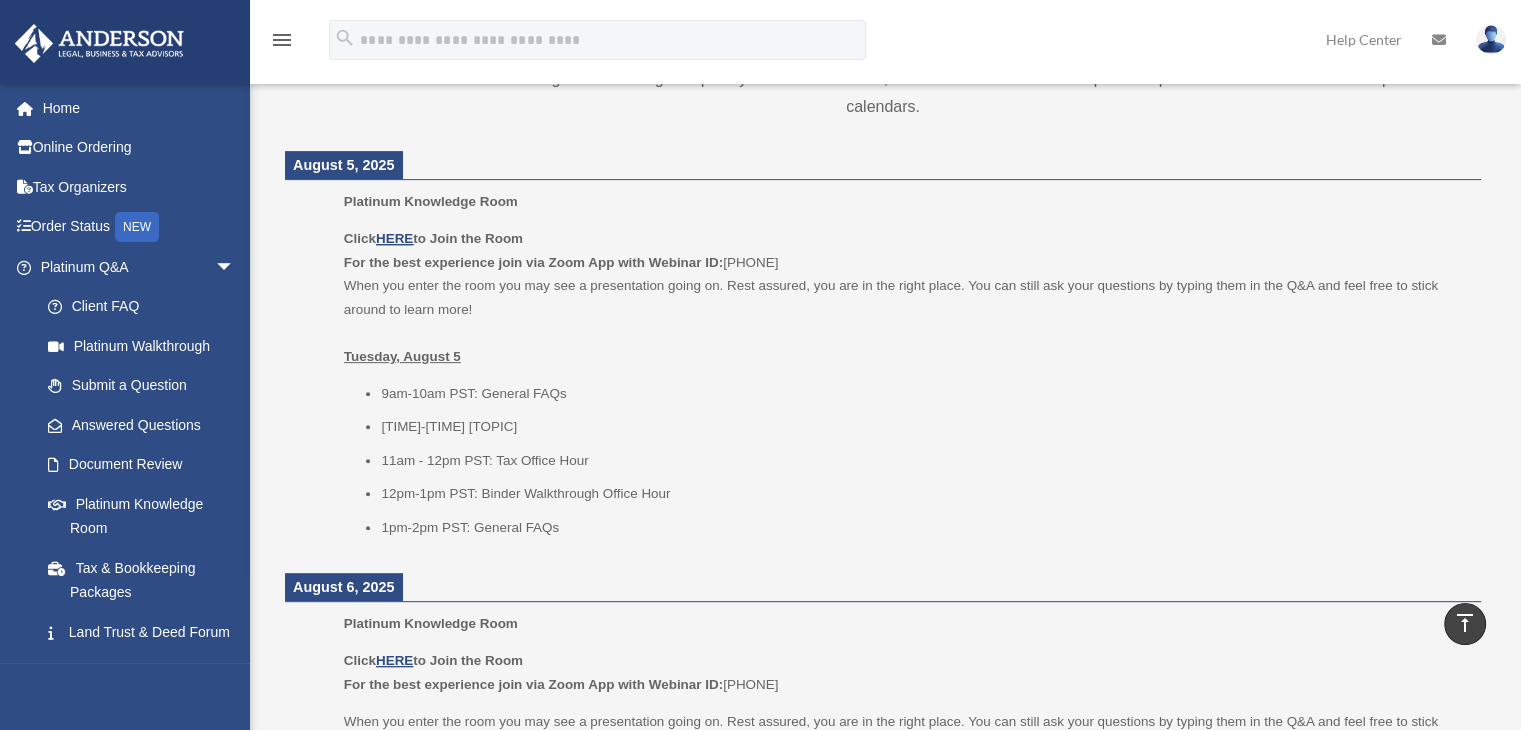click on "Click  HERE  to Join the Room For the best experience join via Zoom App with Webinar ID:  [PHONE] When you enter the room you may see a presentation going on. Rest assured, you are in the right place. You can still ask your questions by typing them in the Q&A and feel free to stick around to learn more! [DAY], [MONTH] [DAY_NUM]" at bounding box center (905, 297) 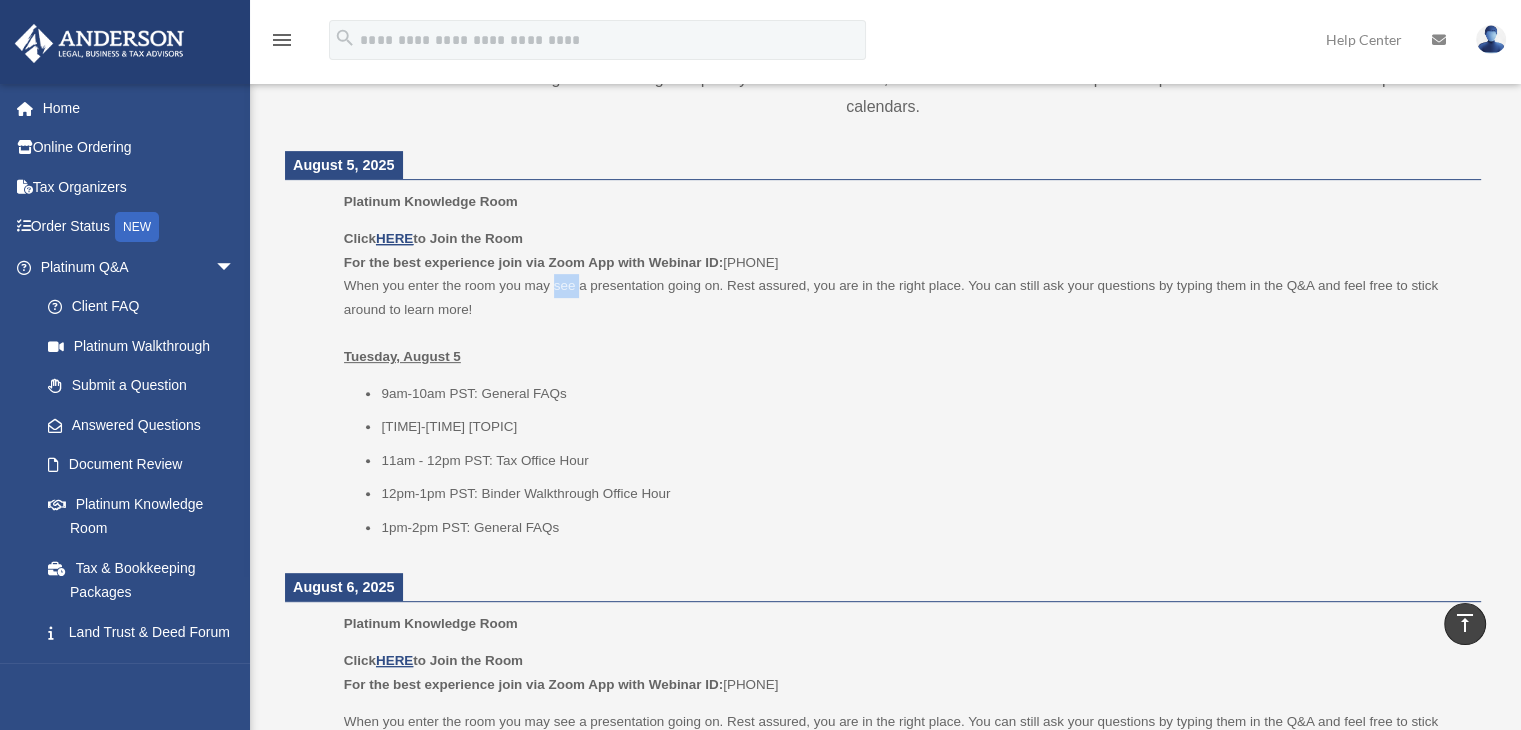 click on "Click  HERE  to Join the Room For the best experience join via Zoom App with Webinar ID:  [PHONE] When you enter the room you may see a presentation going on. Rest assured, you are in the right place. You can still ask your questions by typing them in the Q&A and feel free to stick around to learn more! [DAY], [MONTH] [DAY_NUM]" at bounding box center [905, 297] 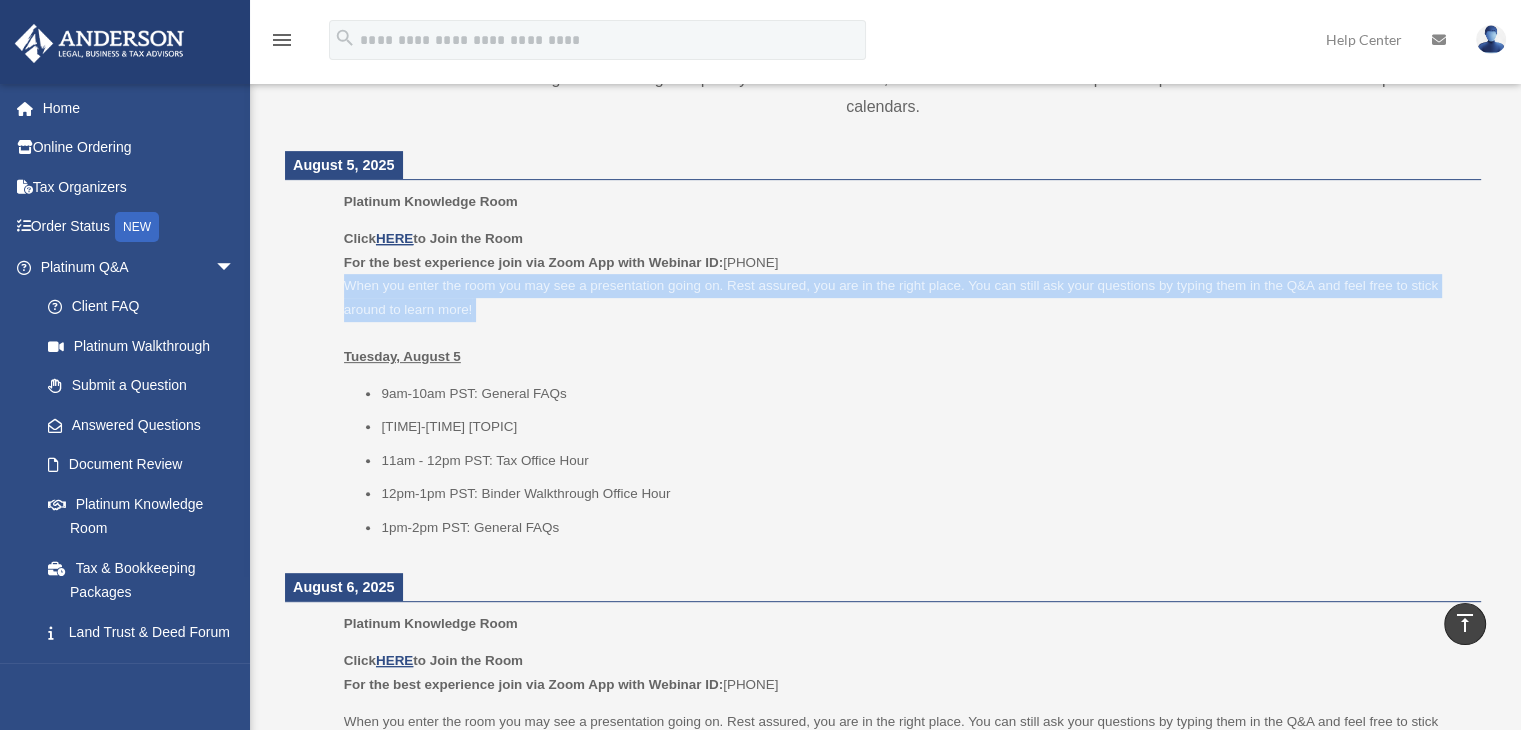 click on "Click  HERE  to Join the Room For the best experience join via Zoom App with Webinar ID:  [PHONE] When you enter the room you may see a presentation going on. Rest assured, you are in the right place. You can still ask your questions by typing them in the Q&A and feel free to stick around to learn more! [DAY], [MONTH] [DAY_NUM]" at bounding box center [905, 297] 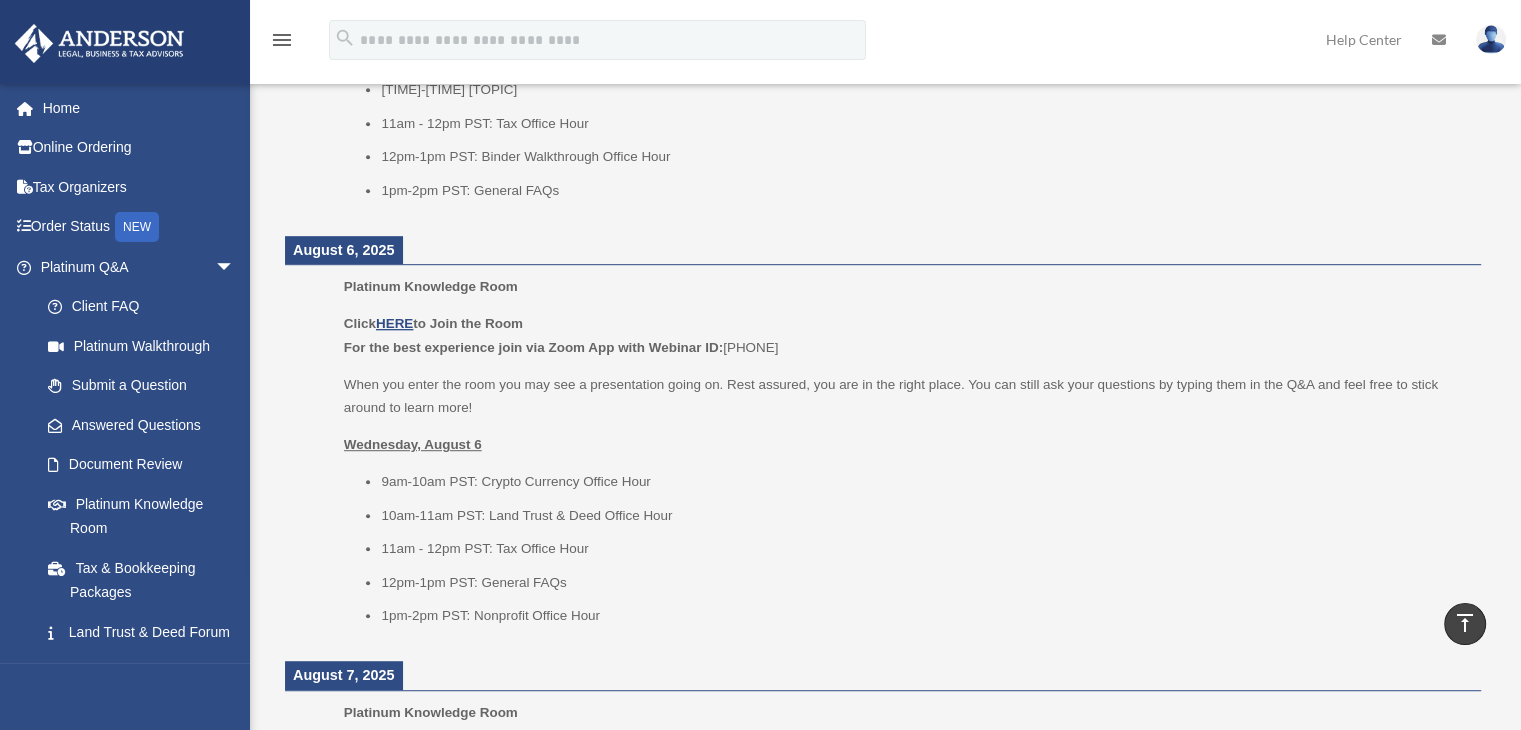 scroll, scrollTop: 1075, scrollLeft: 0, axis: vertical 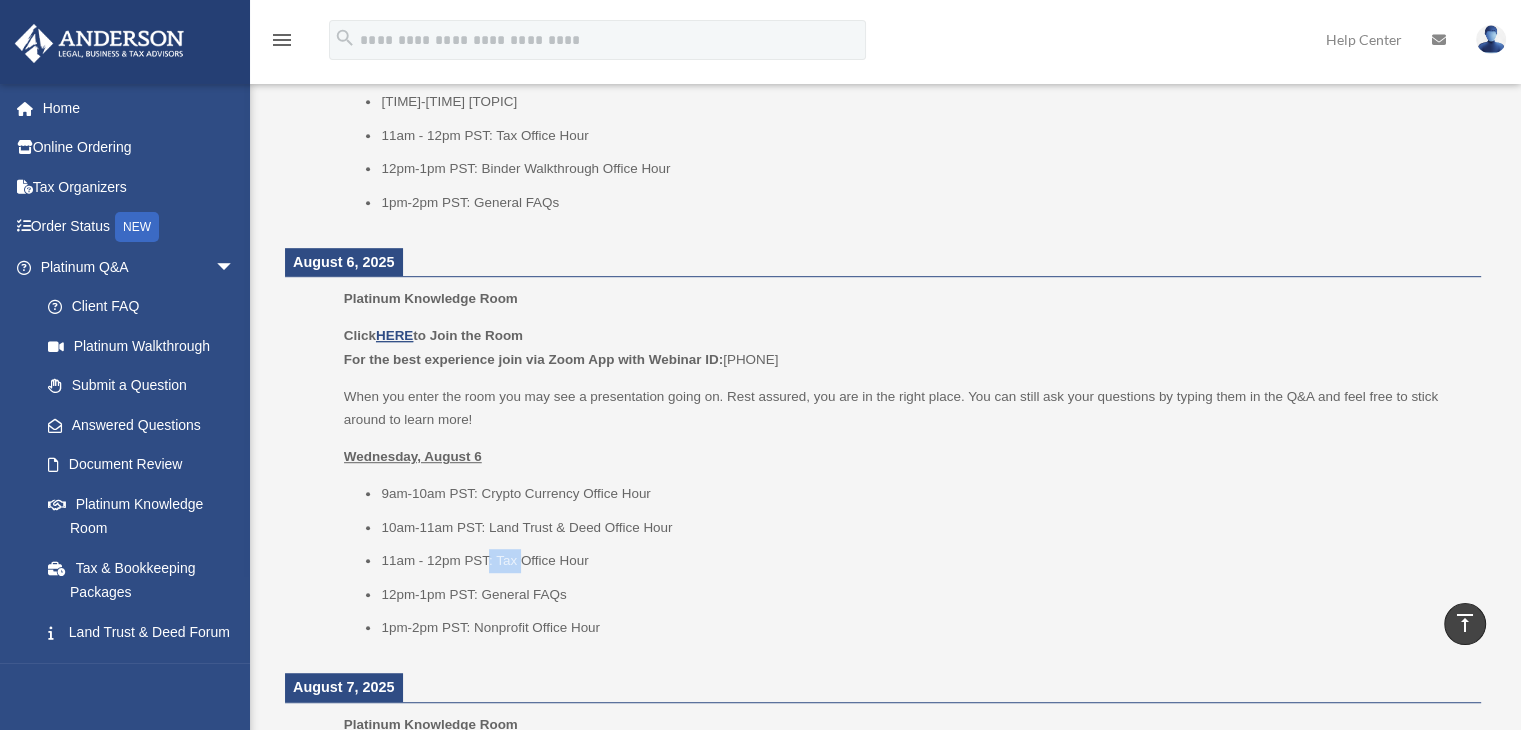 drag, startPoint x: 489, startPoint y: 556, endPoint x: 564, endPoint y: 563, distance: 75.32596 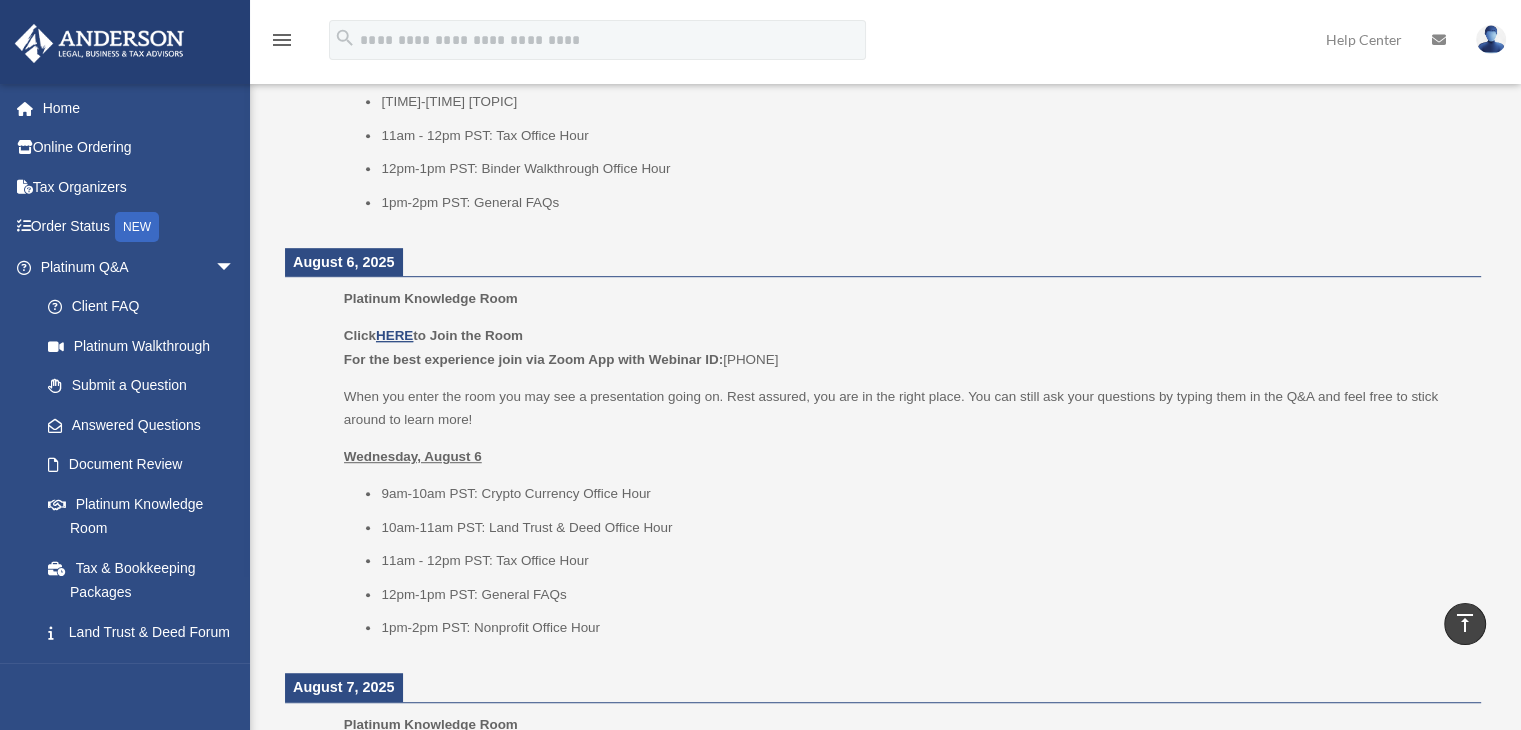 click on "11am - 12pm PST: Tax Office Hour" at bounding box center [924, 561] 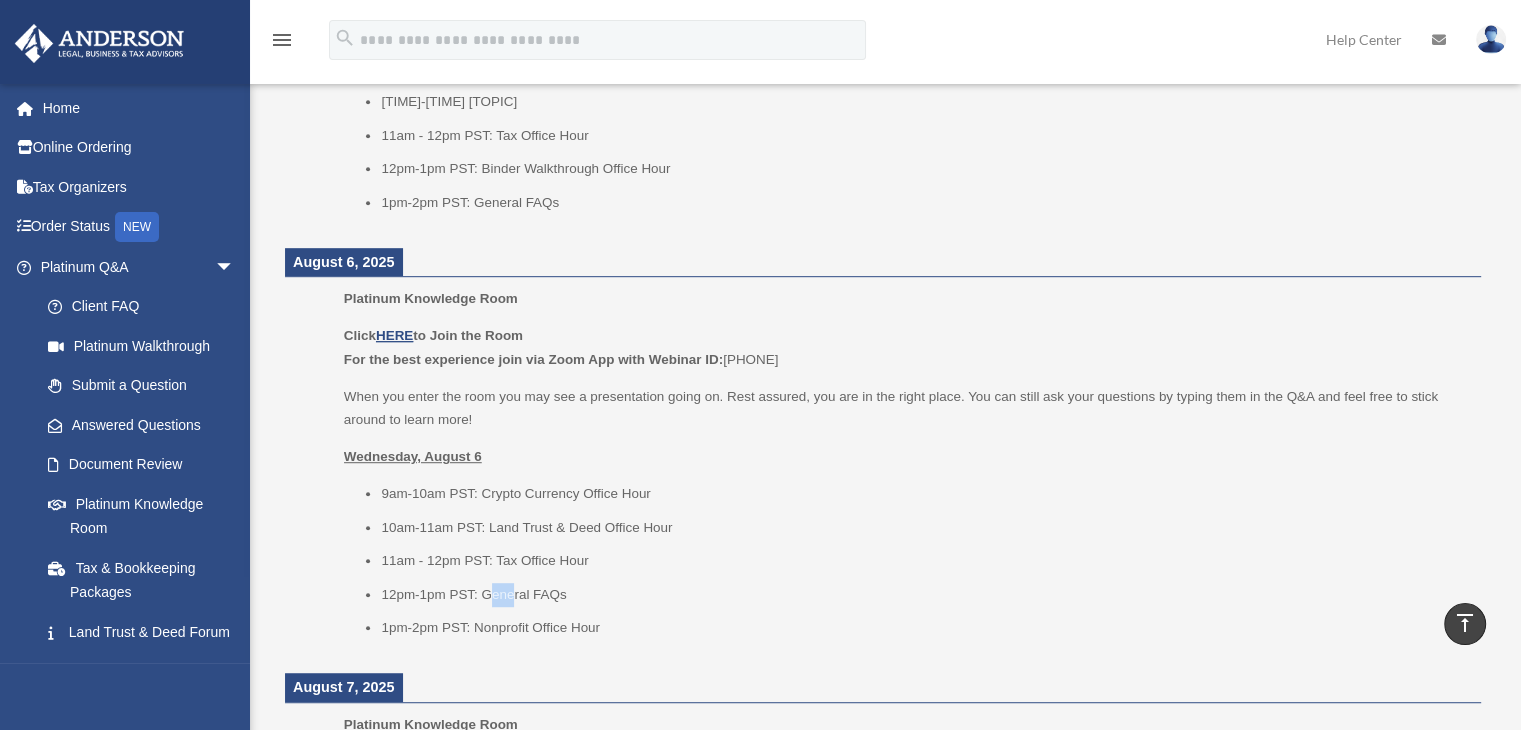 click on "12pm-1pm PST: General FAQs" at bounding box center (924, 595) 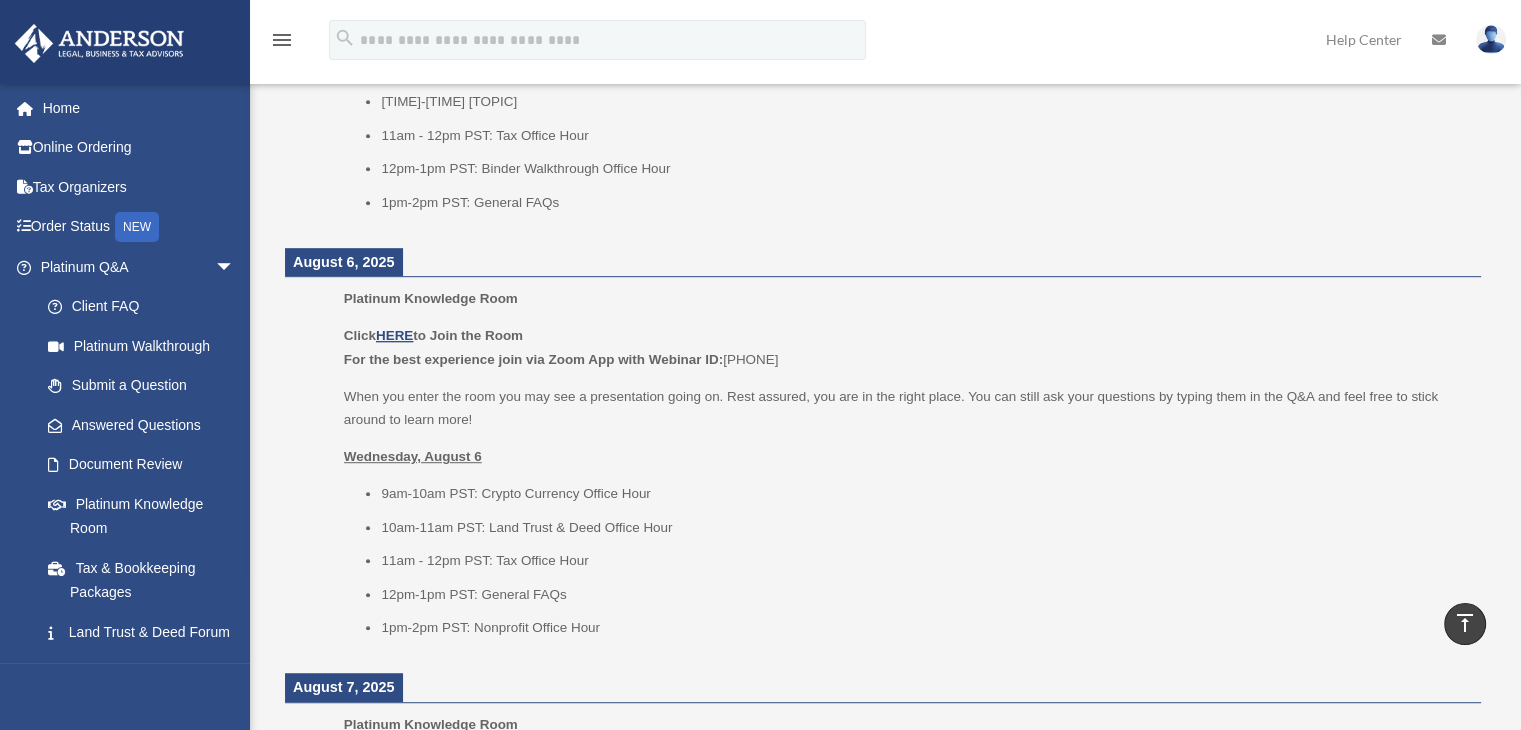 click on "12pm-1pm PST: General FAQs" at bounding box center (924, 595) 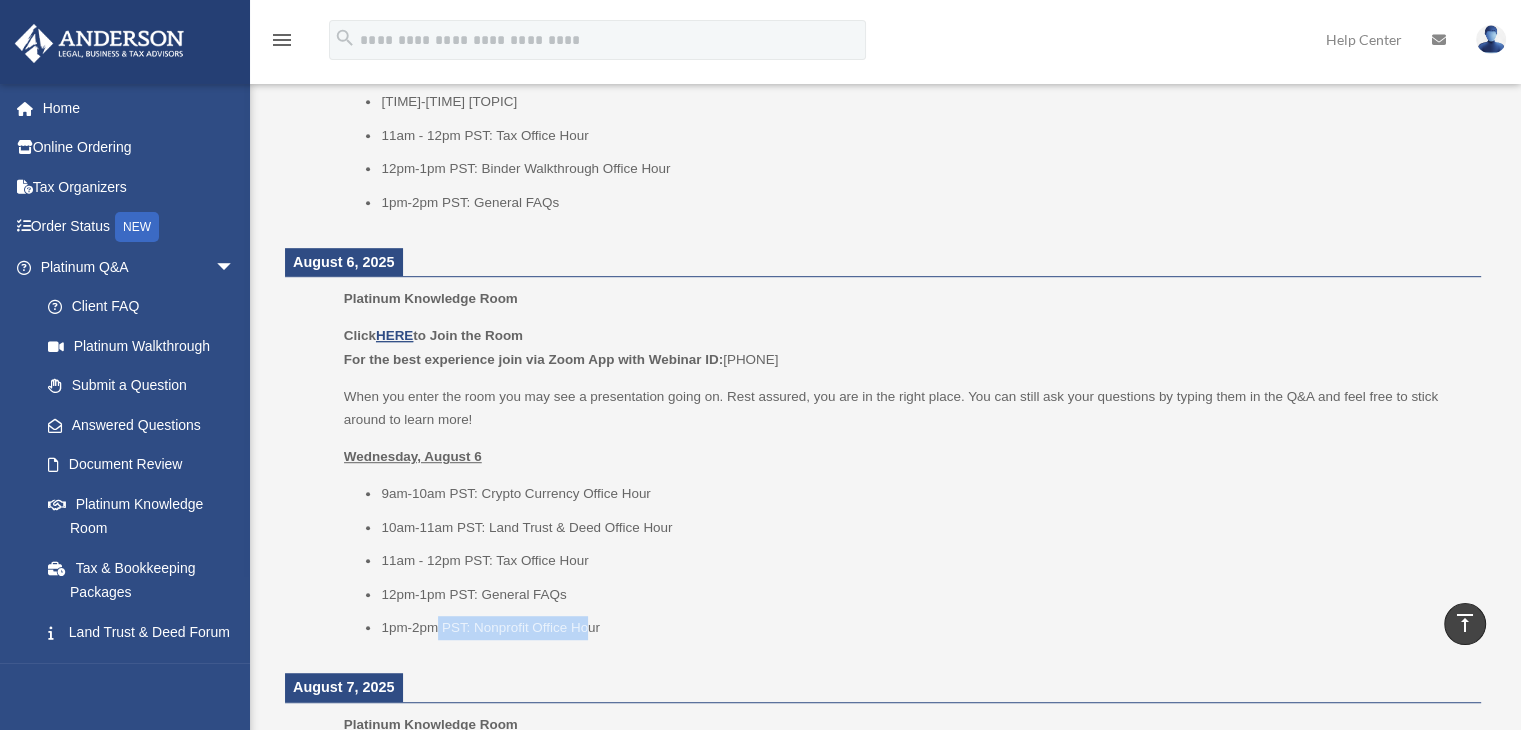 drag, startPoint x: 588, startPoint y: 626, endPoint x: 432, endPoint y: 628, distance: 156.01282 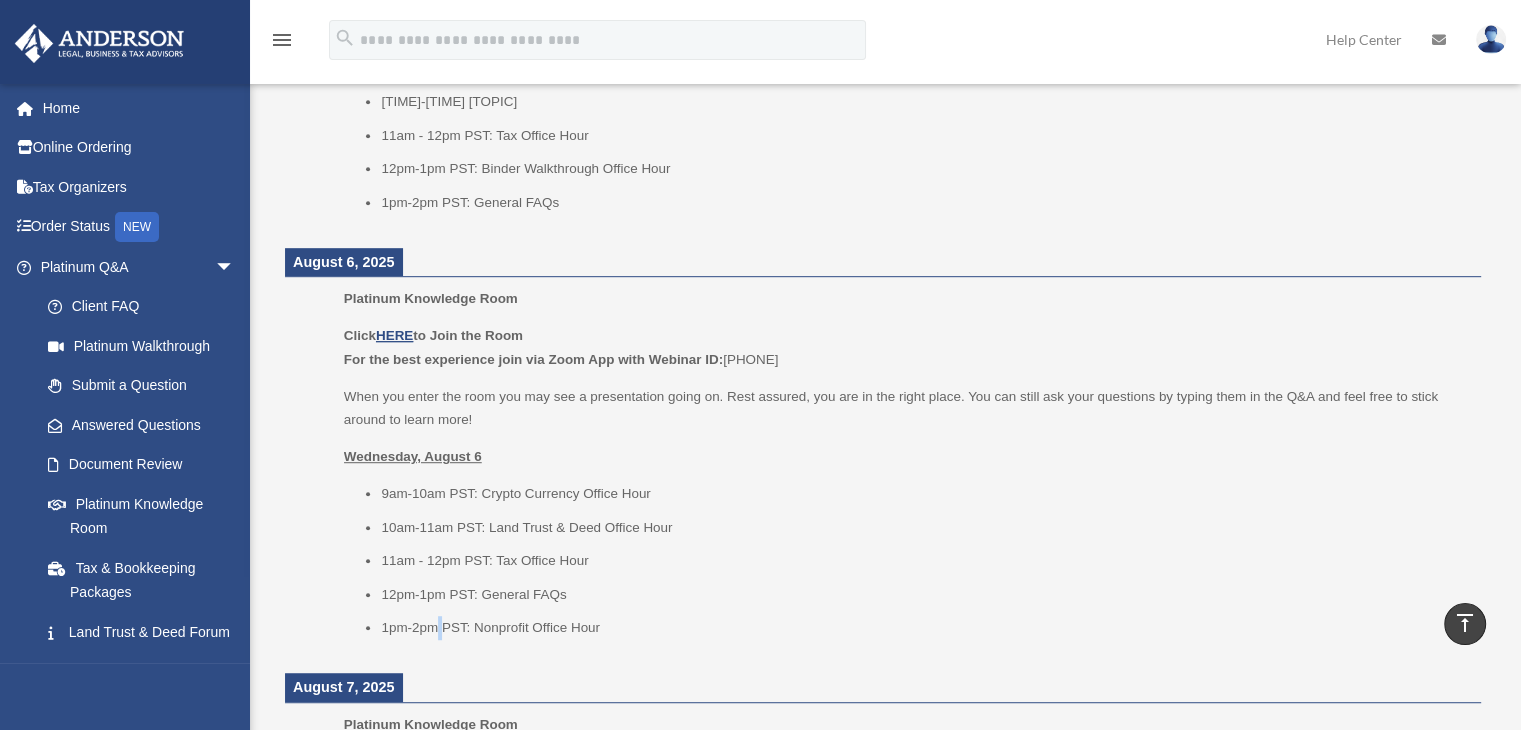 click on "1pm-2pm PST: Nonprofit Office Hour" at bounding box center [924, 628] 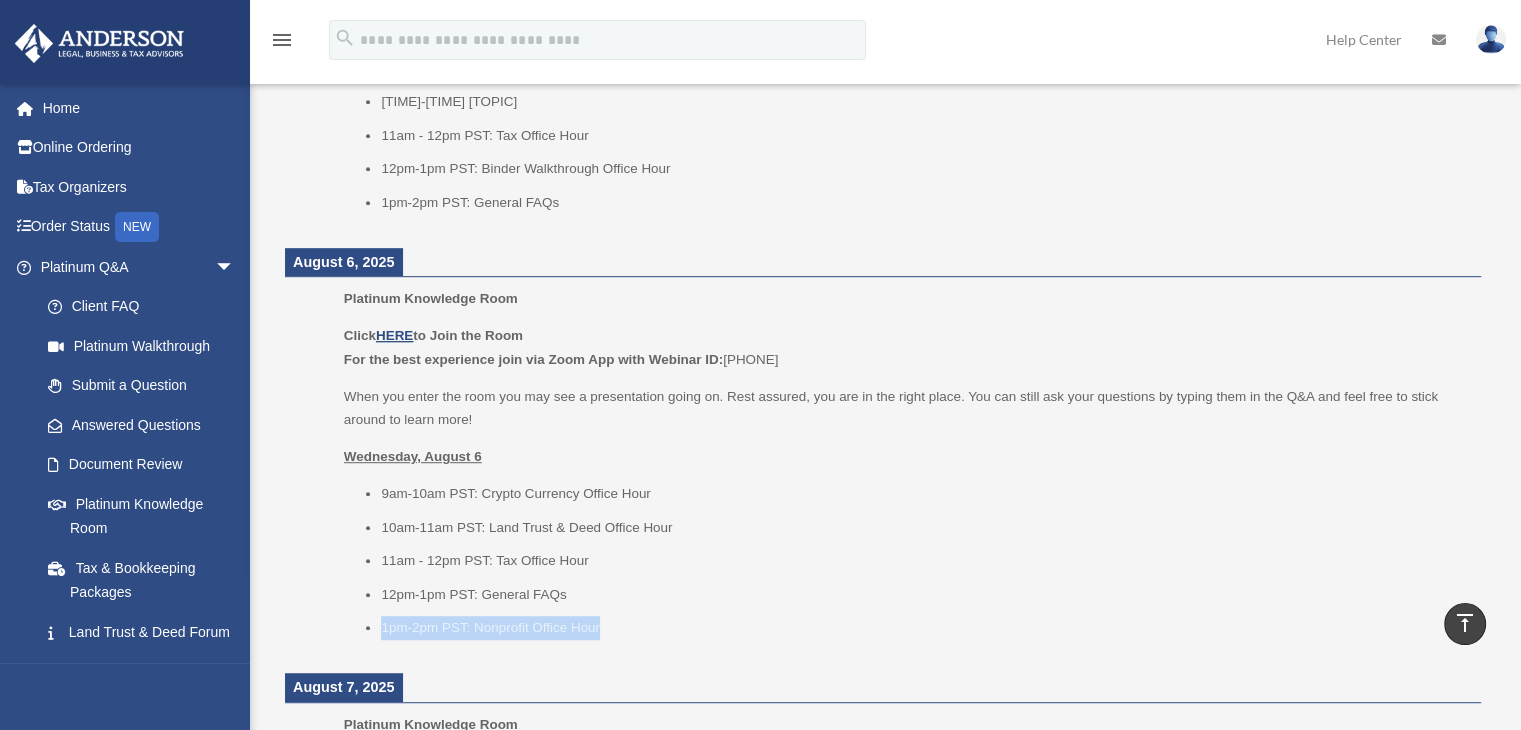 click on "1pm-2pm PST: Nonprofit Office Hour" at bounding box center [924, 628] 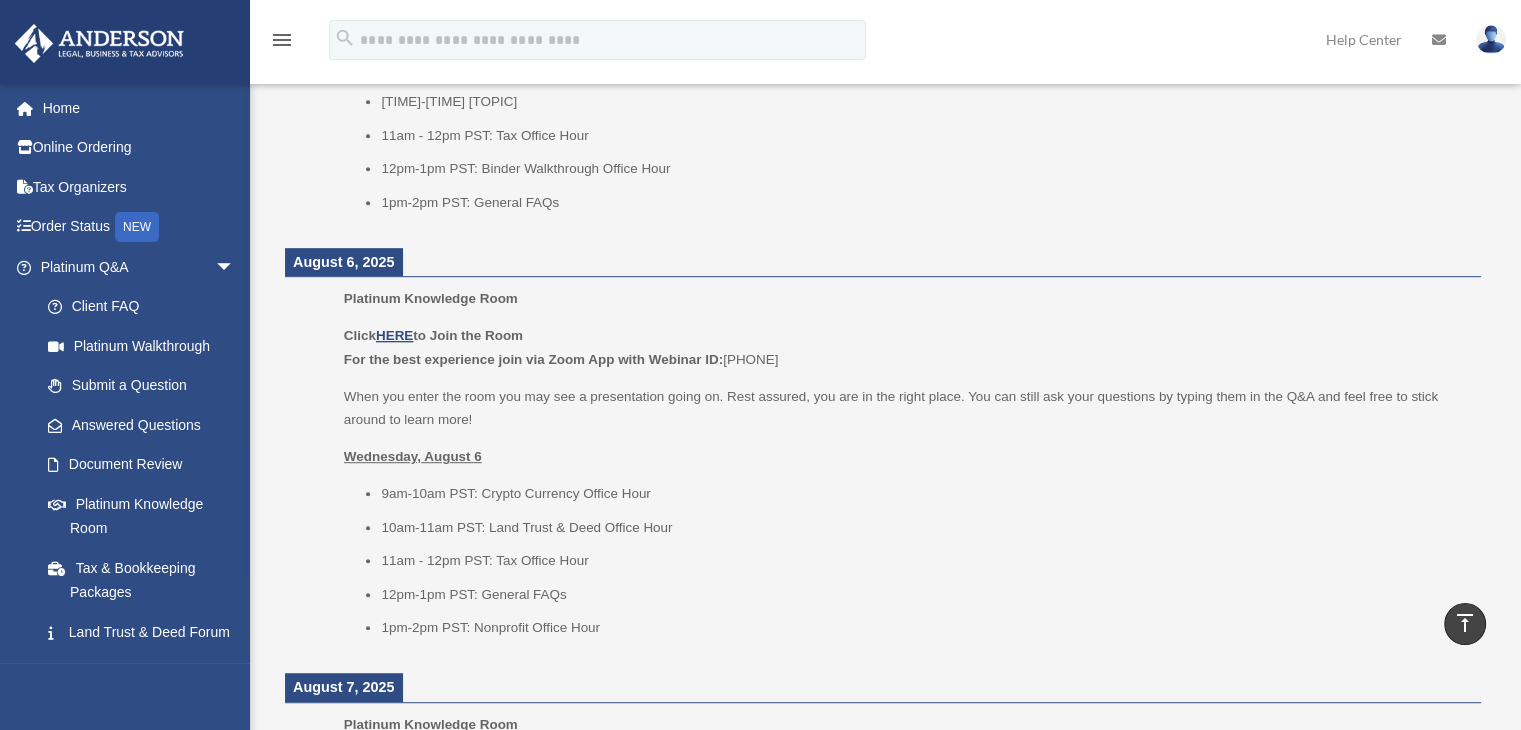 click on "10am-11am PST: Land Trust & Deed Office Hour" at bounding box center [924, 528] 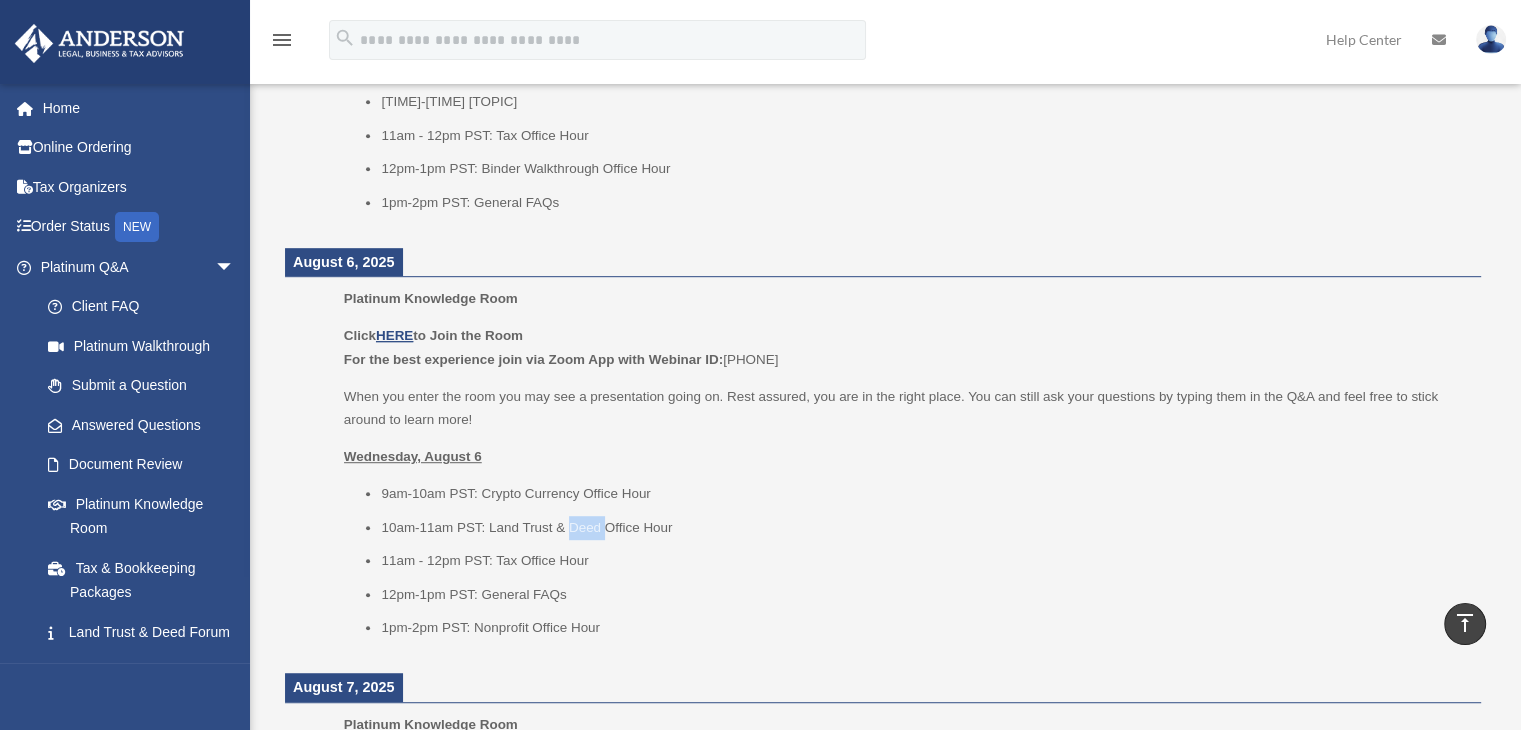 click on "10am-11am PST: Land Trust & Deed Office Hour" at bounding box center (924, 528) 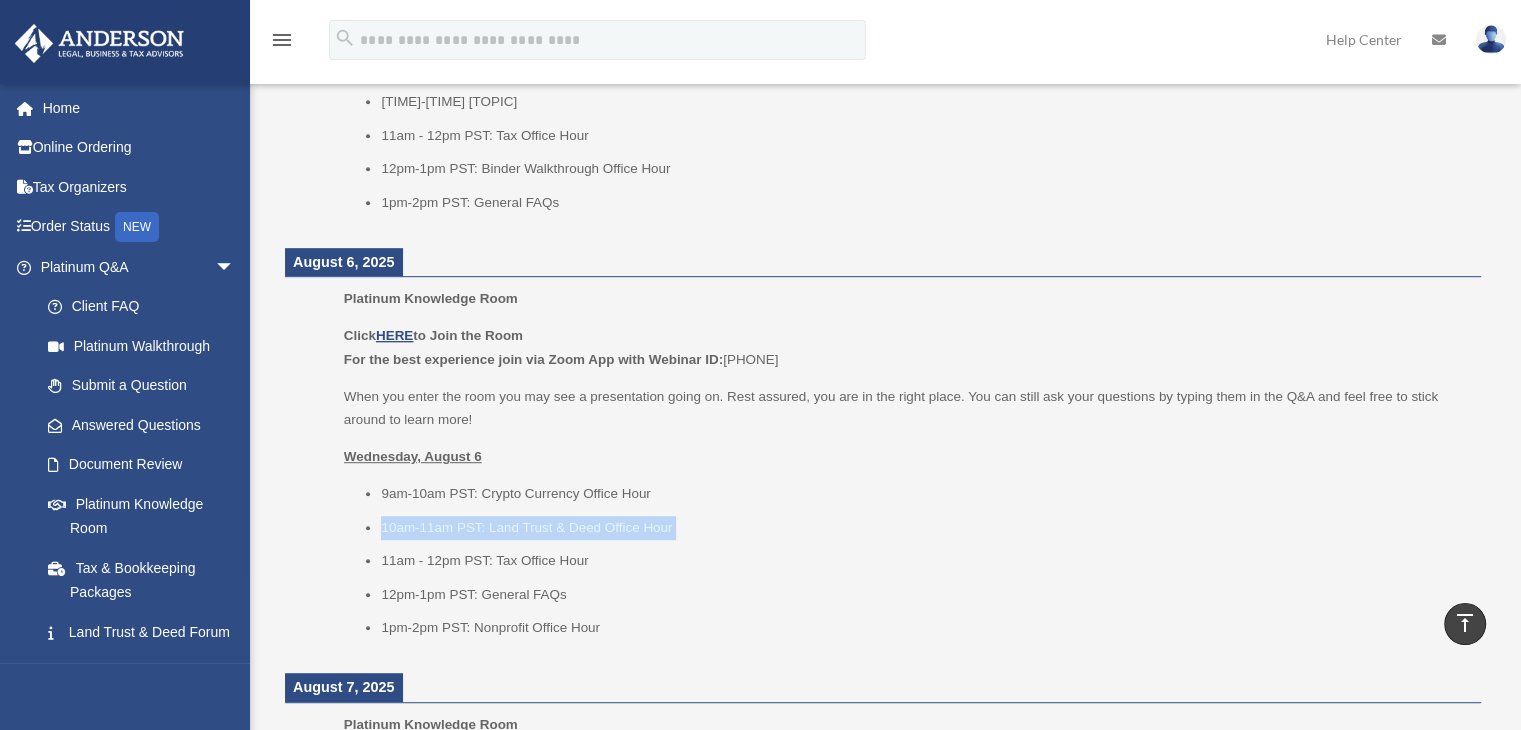 click on "10am-11am PST: Land Trust & Deed Office Hour" at bounding box center (924, 528) 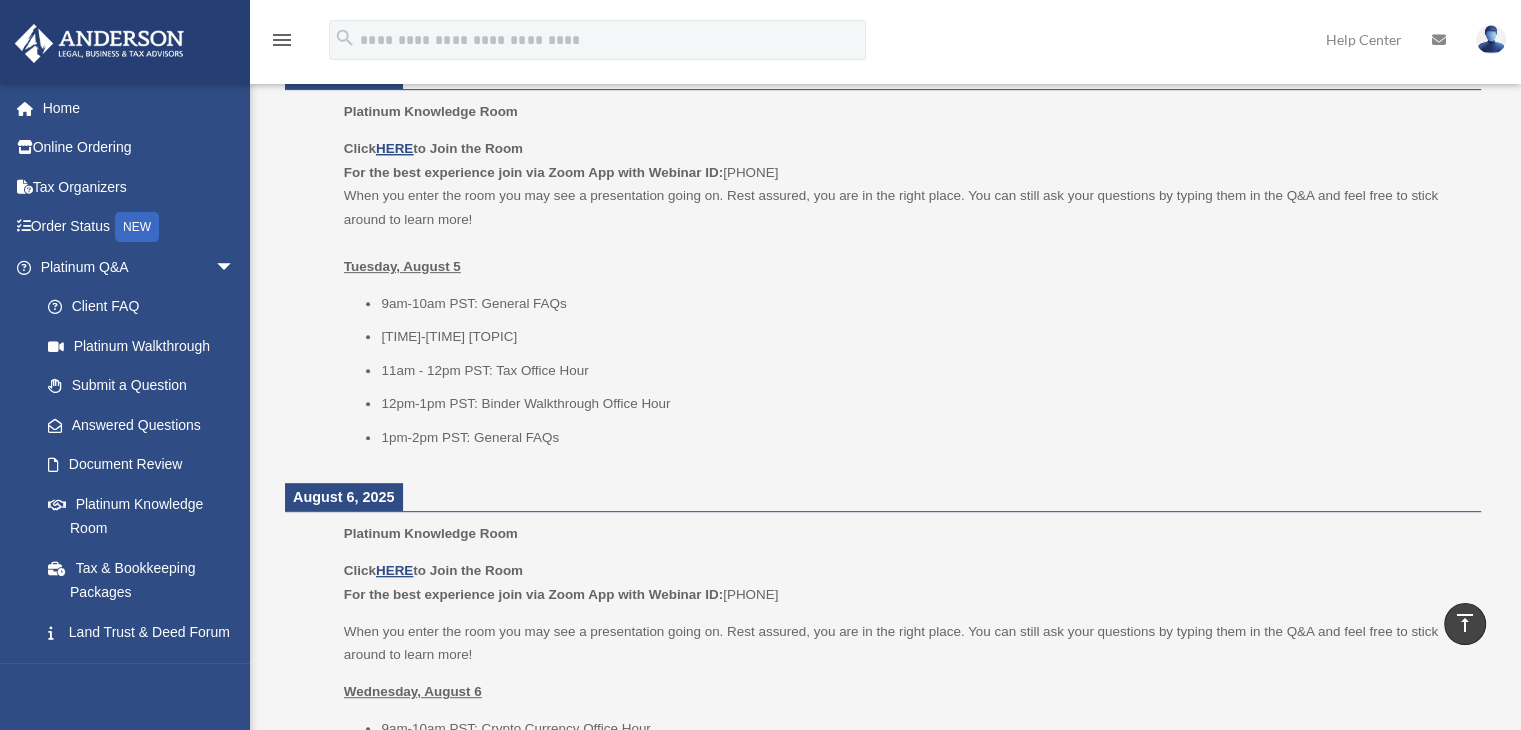 scroll, scrollTop: 824, scrollLeft: 0, axis: vertical 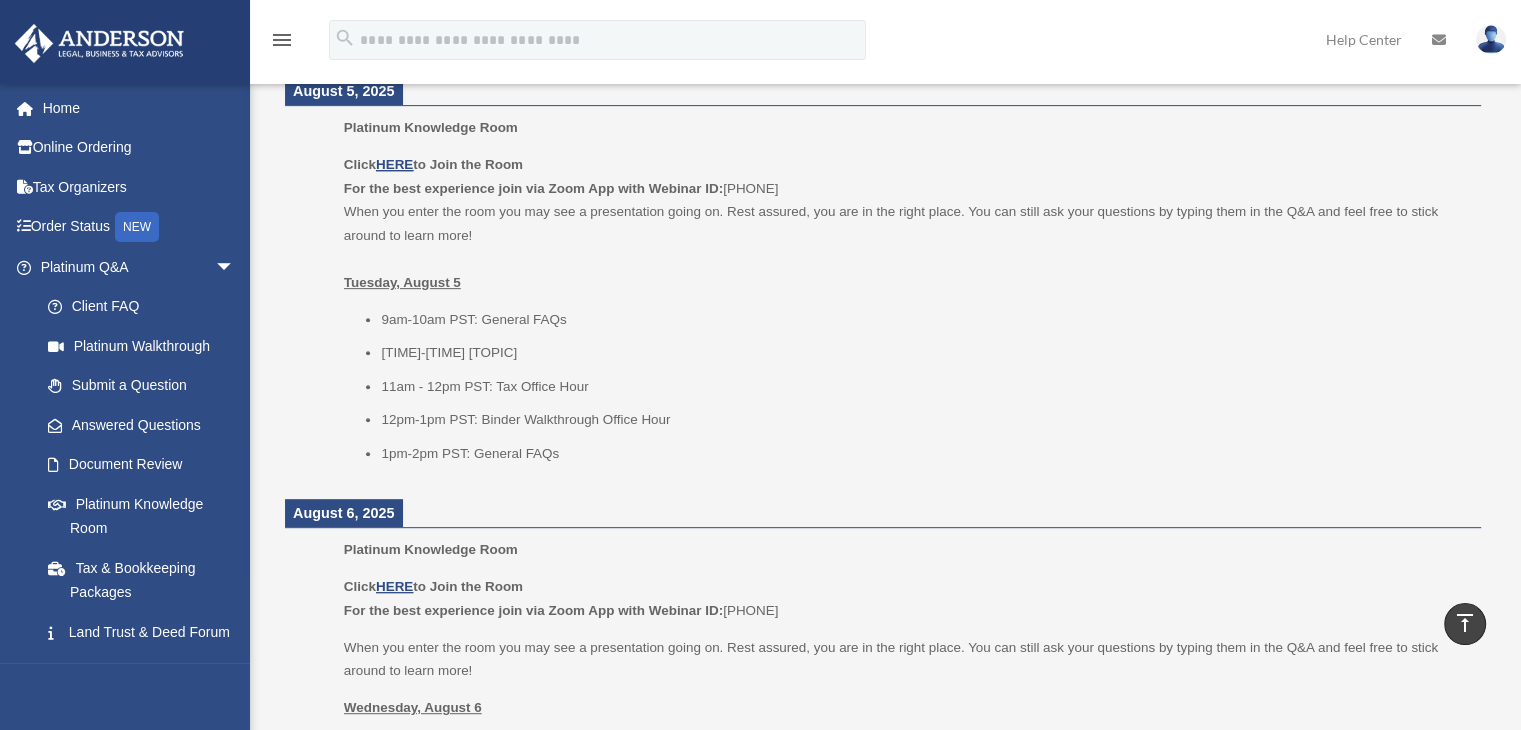 click on "[TIME]-[TIME] [TOPIC]" at bounding box center (924, 353) 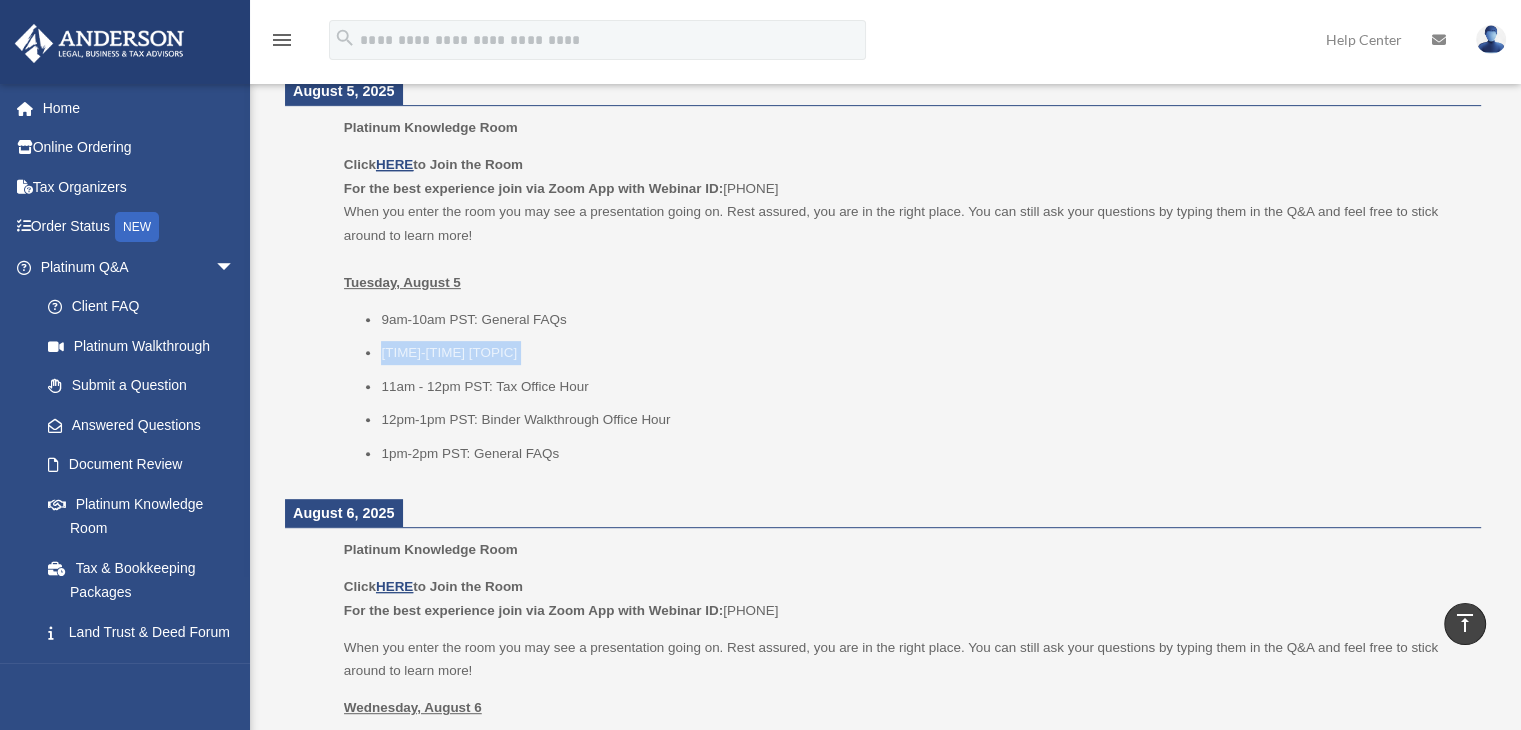 click on "[TIME]-[TIME] [TOPIC]" at bounding box center [924, 353] 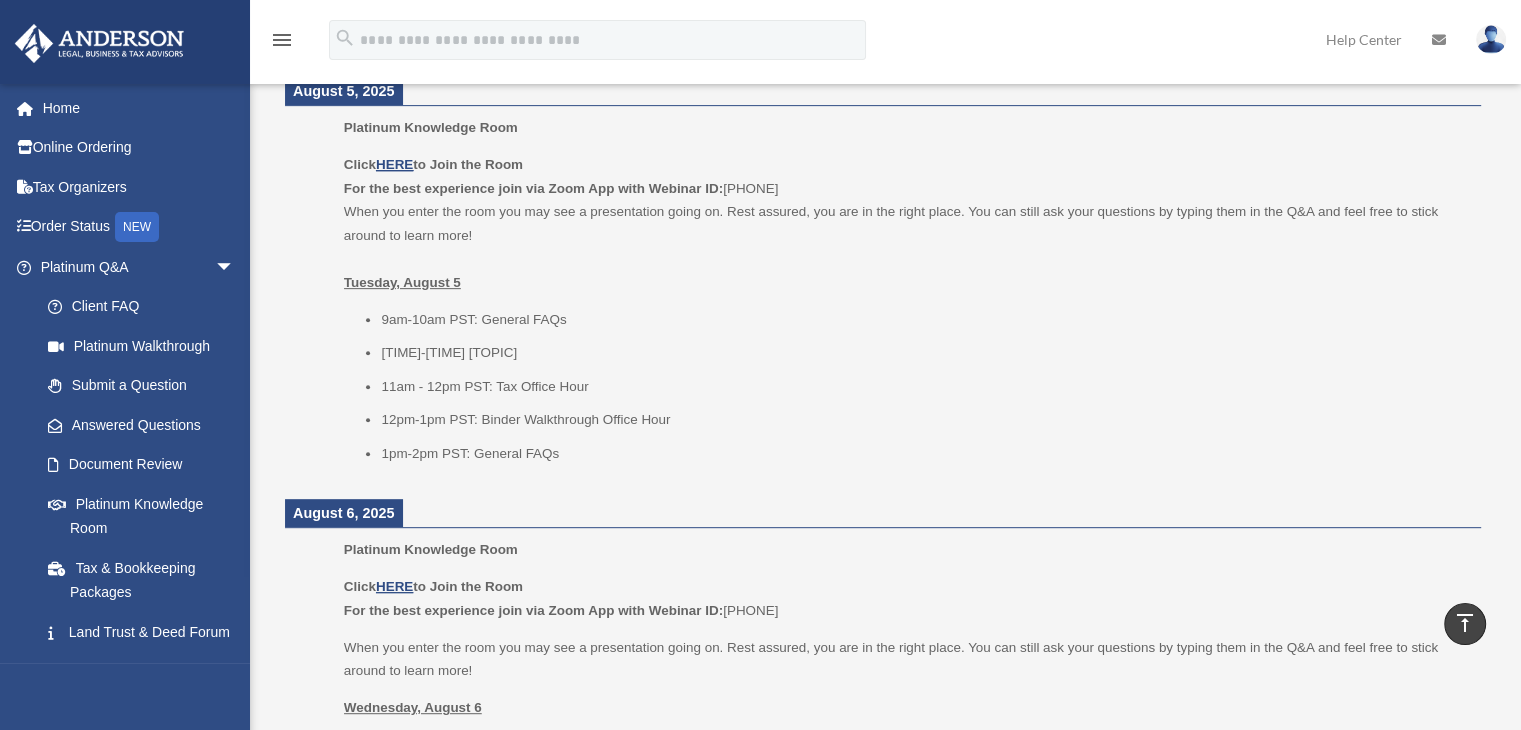 click on "9am-10am PST: General FAQs" at bounding box center (924, 320) 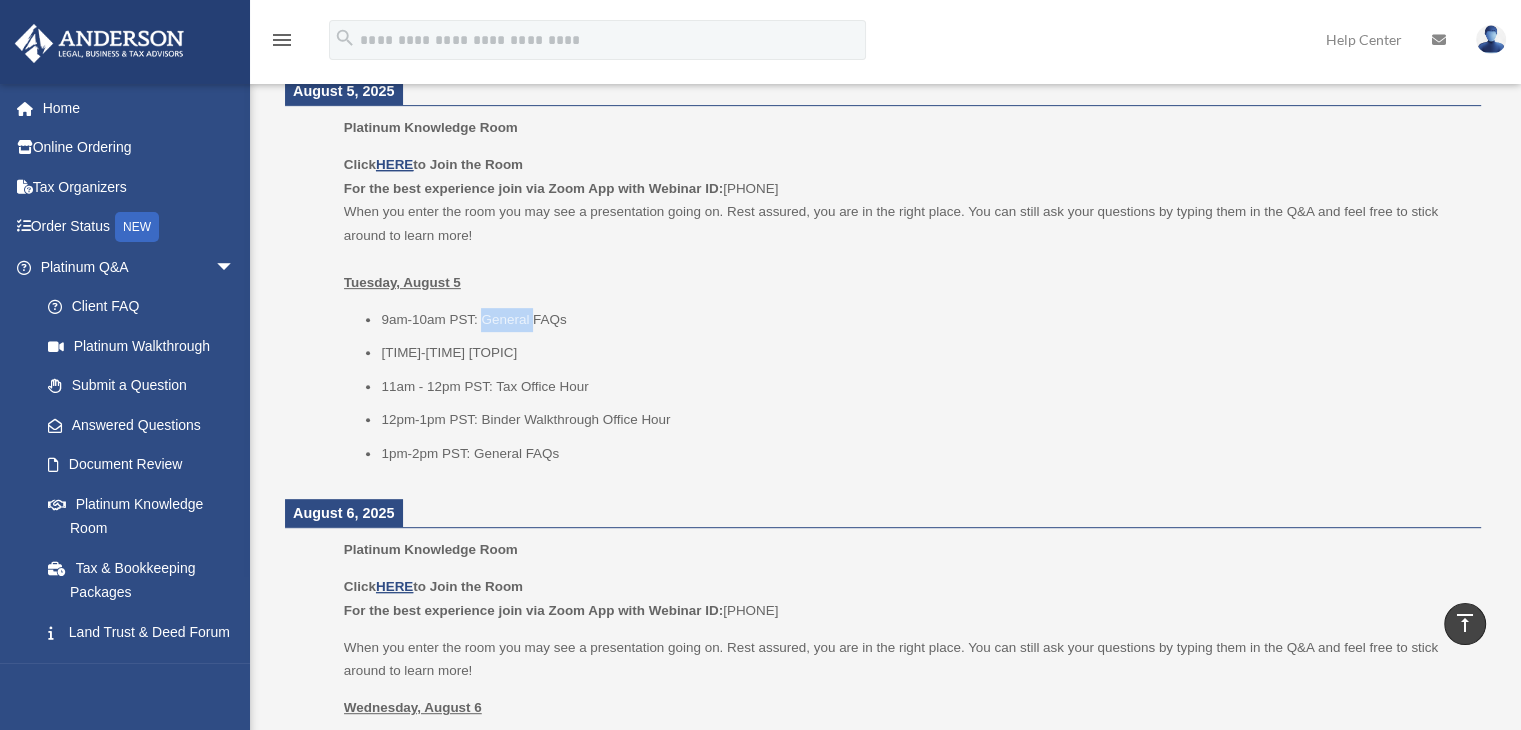 click on "9am-10am PST: General FAQs" at bounding box center [924, 320] 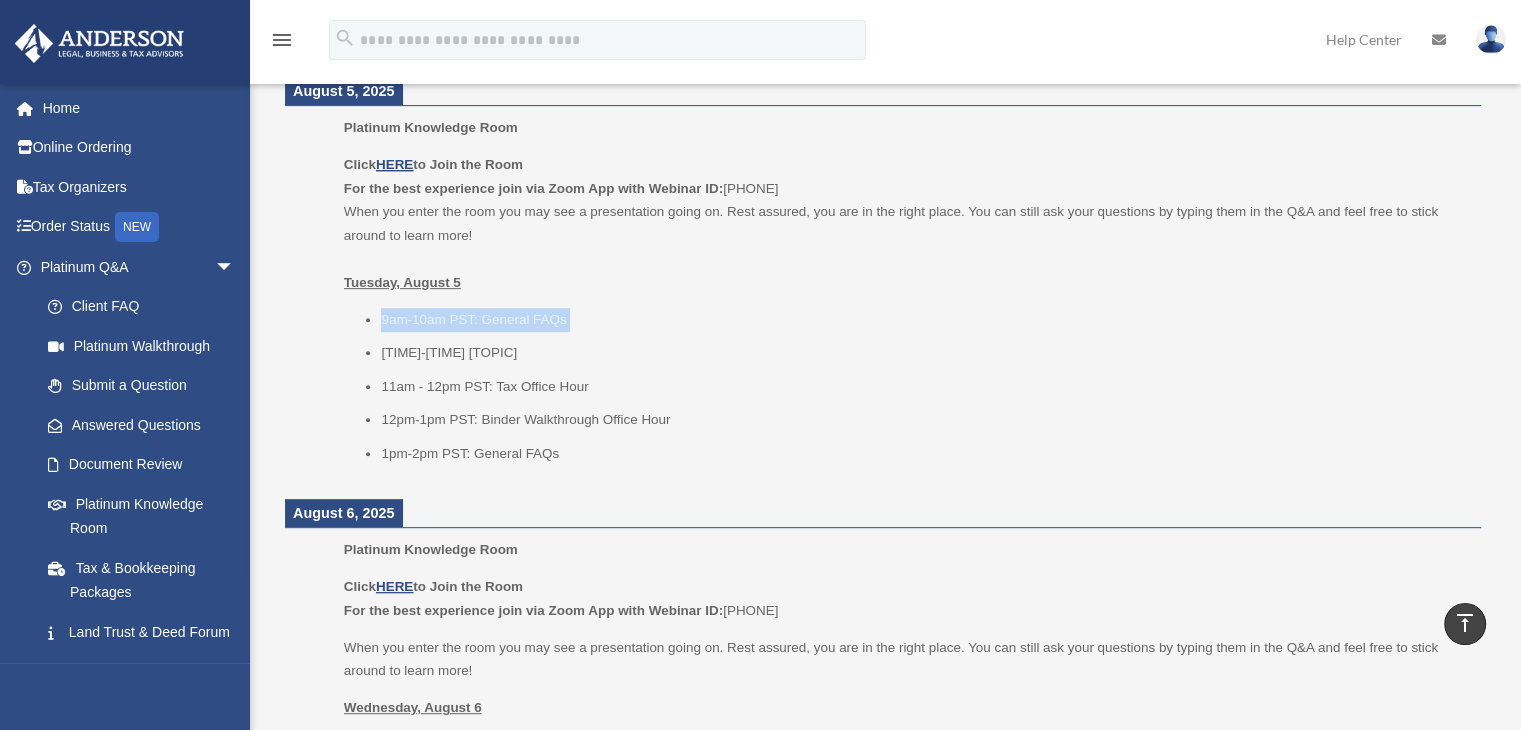 click on "9am-10am PST: General FAQs" at bounding box center [924, 320] 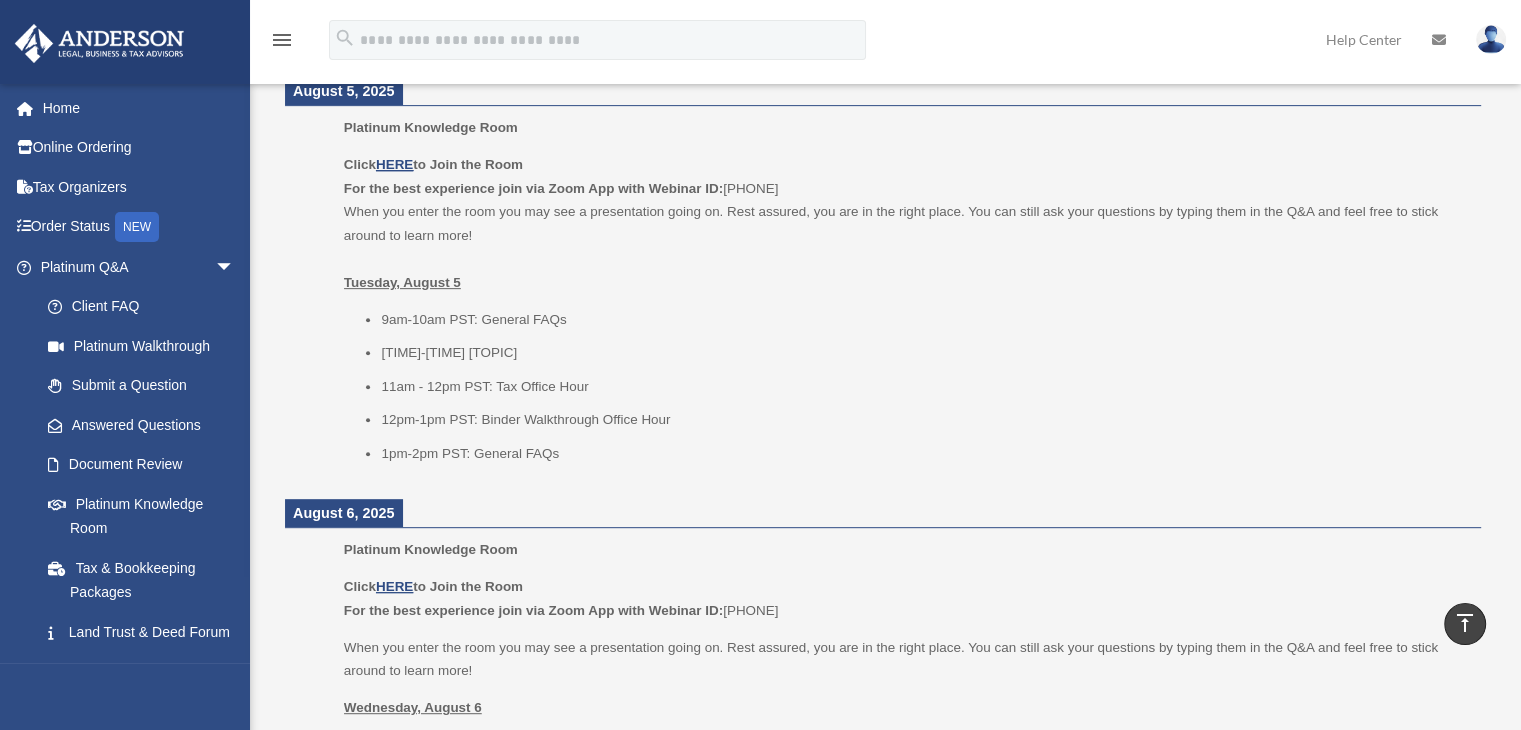click on "[TIME]-[TIME] [TOPIC]" at bounding box center [924, 353] 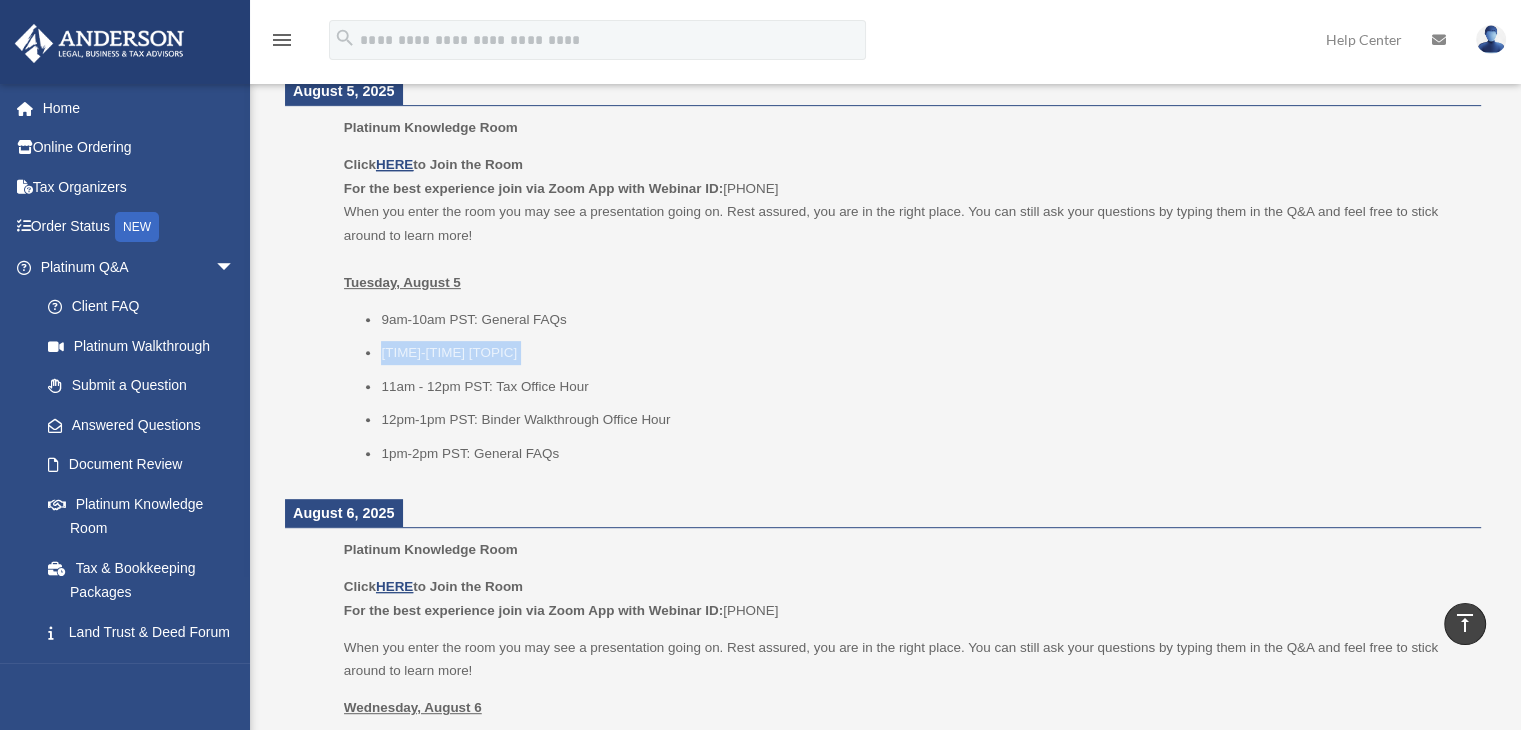 click on "[TIME]-[TIME] [TOPIC]" at bounding box center (924, 353) 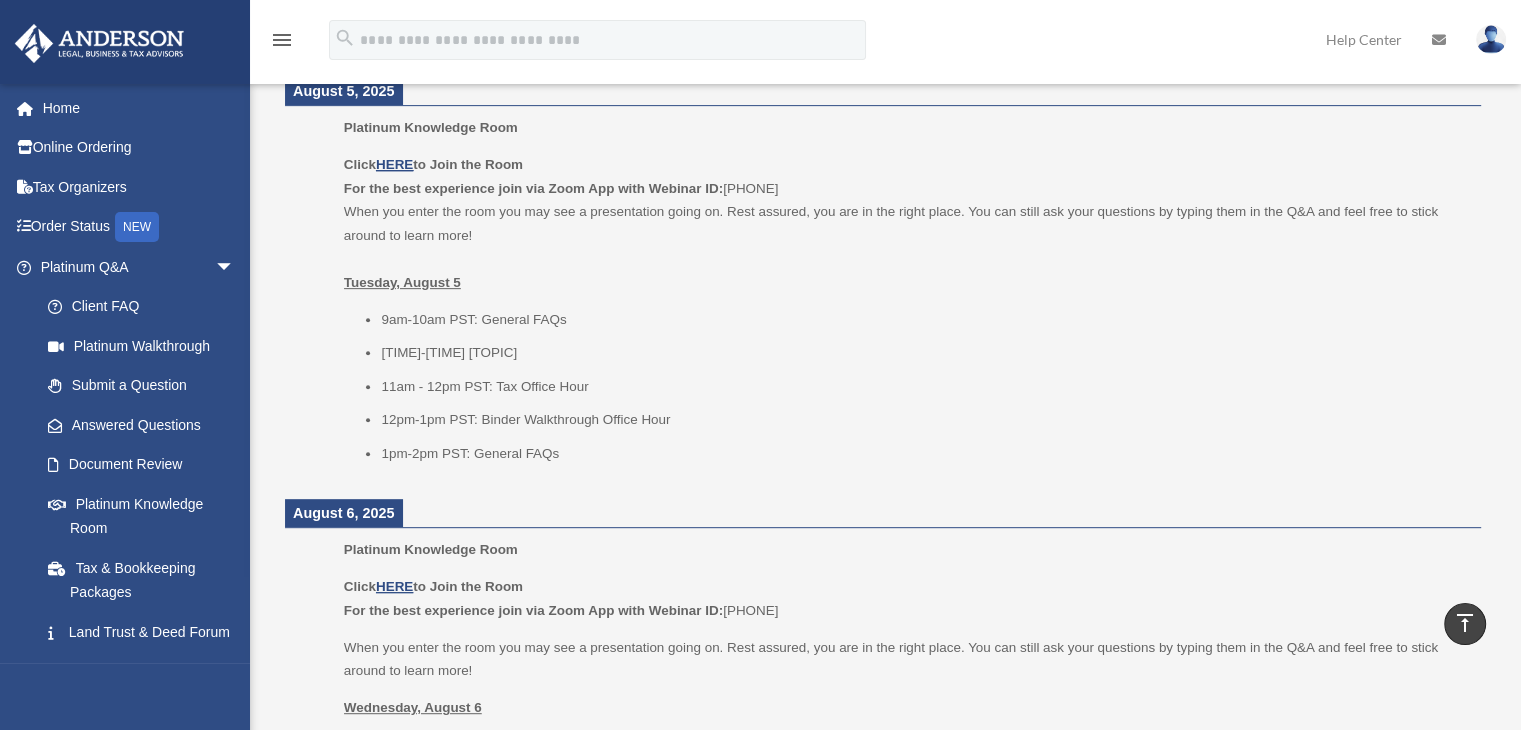 click on "[TIME]-[TIME] [TOPIC]" at bounding box center [924, 353] 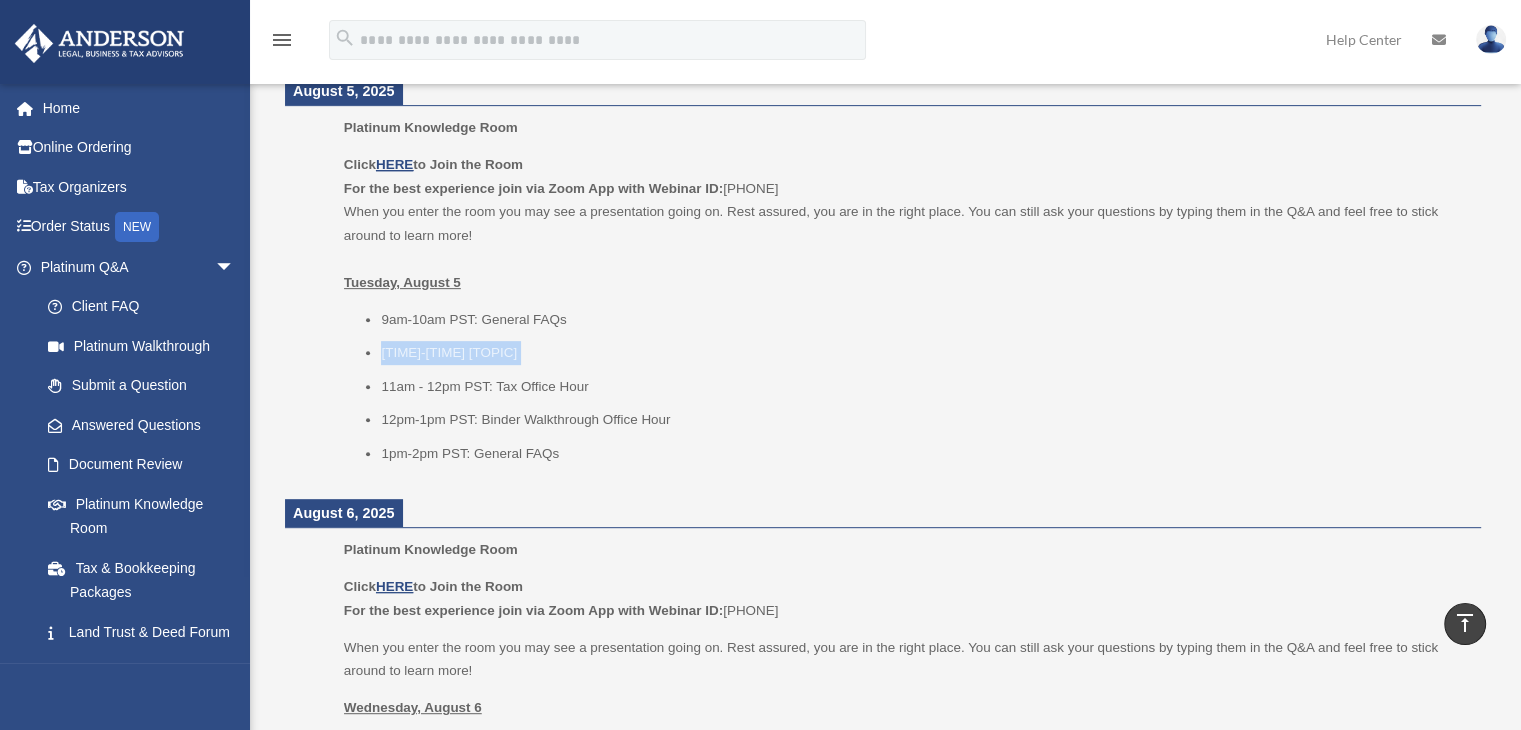 click on "[TIME]-[TIME] [TOPIC]" at bounding box center (924, 353) 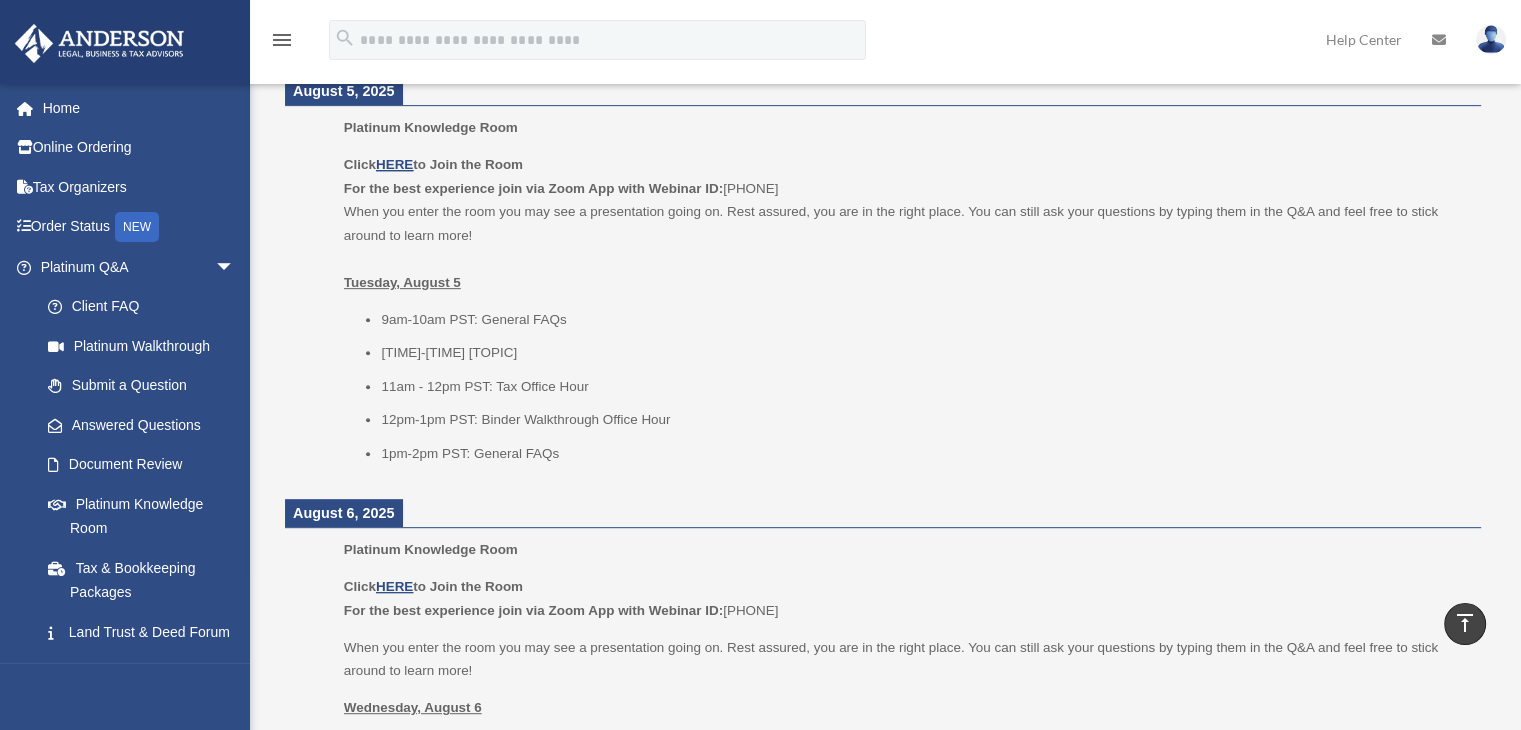 click on "[TIME]-[TIME] [TOPIC]" at bounding box center [924, 353] 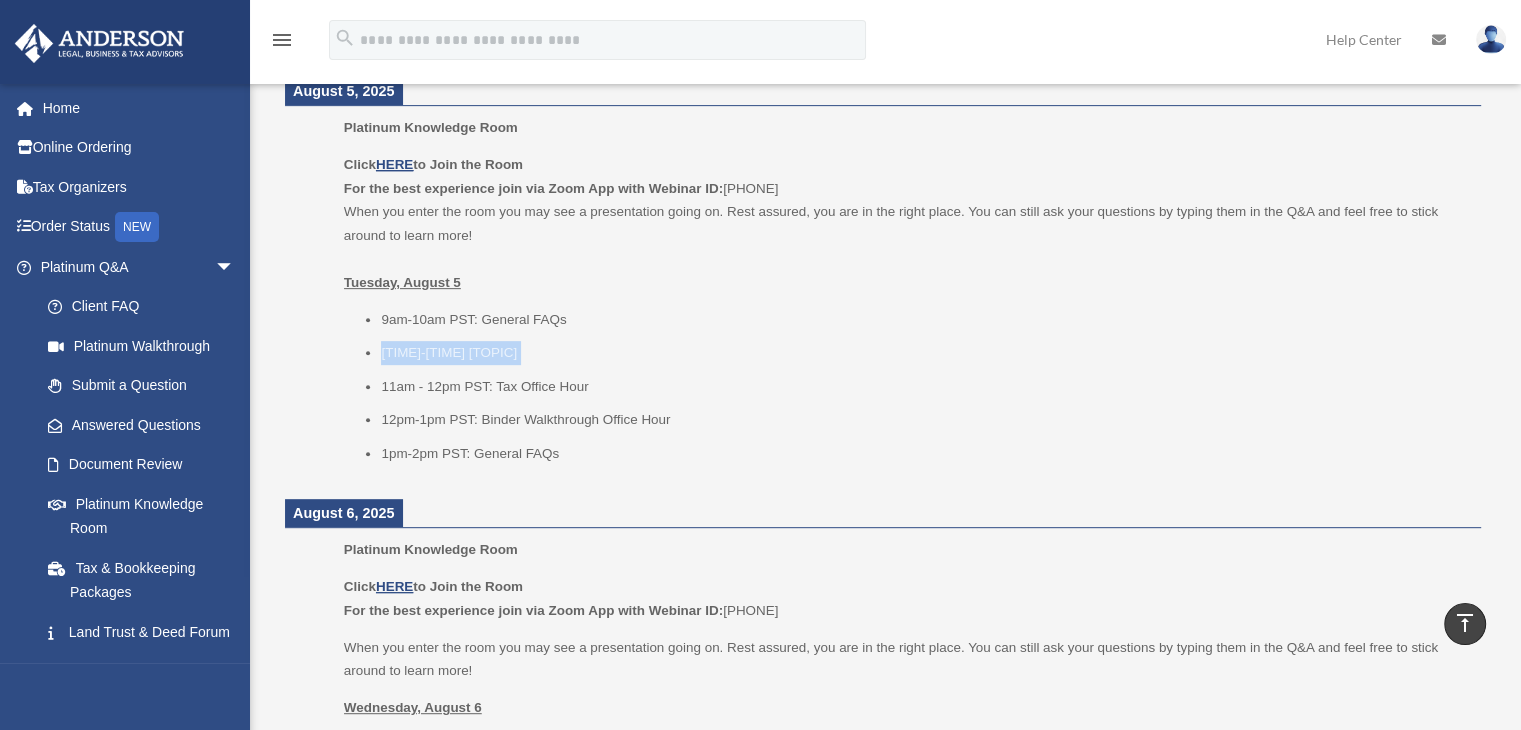 click on "[TIME]-[TIME] [TOPIC]" at bounding box center [924, 353] 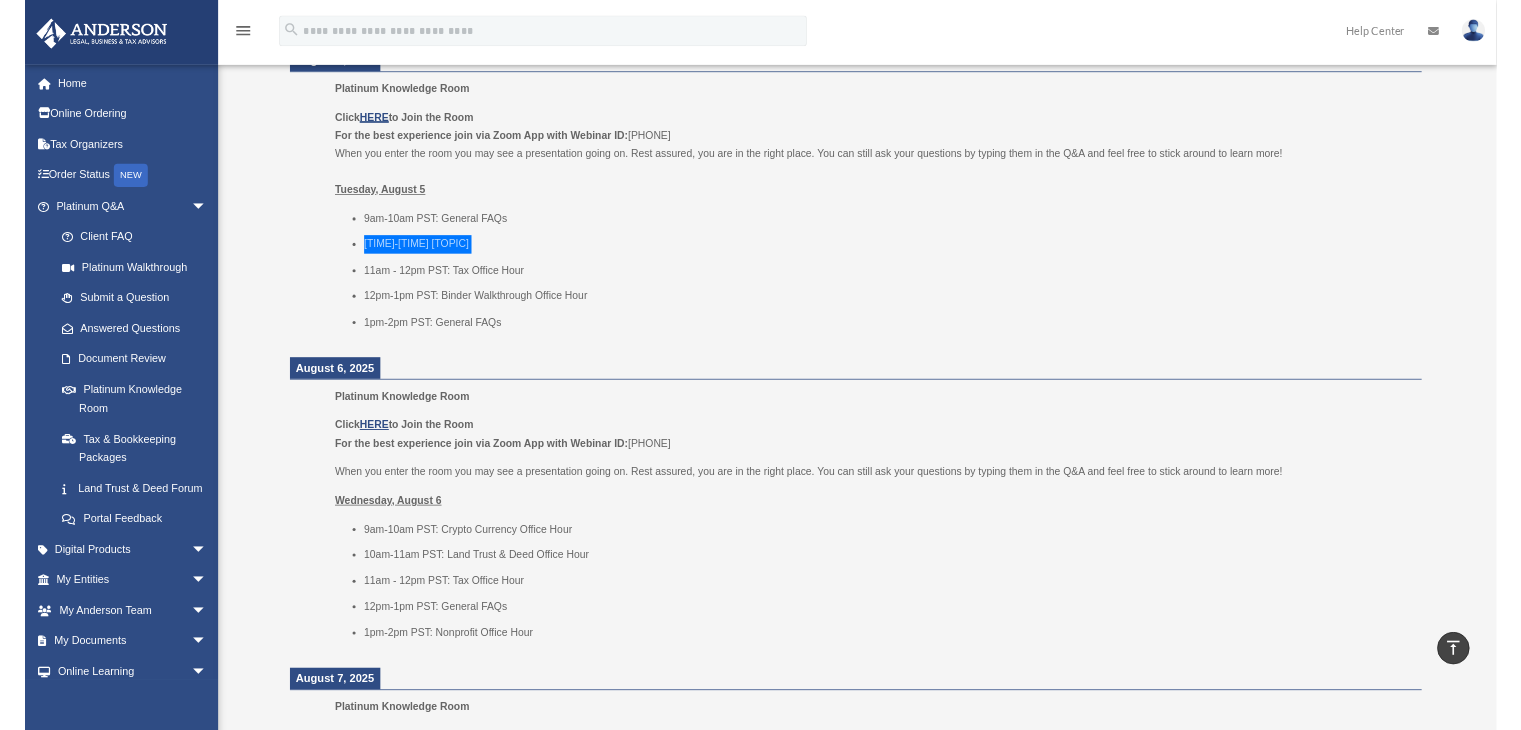 scroll, scrollTop: 809, scrollLeft: 0, axis: vertical 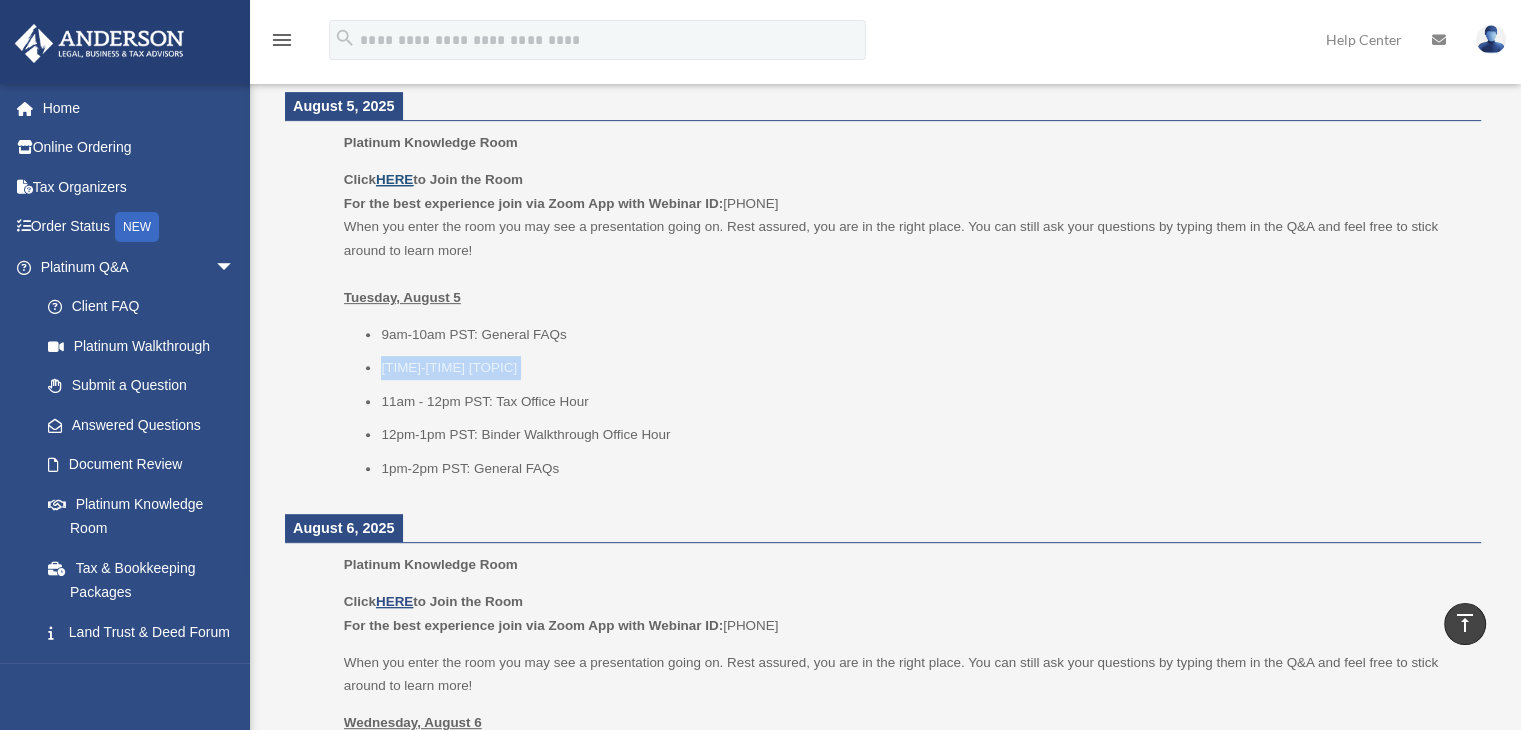 click on "HERE" at bounding box center (394, 179) 